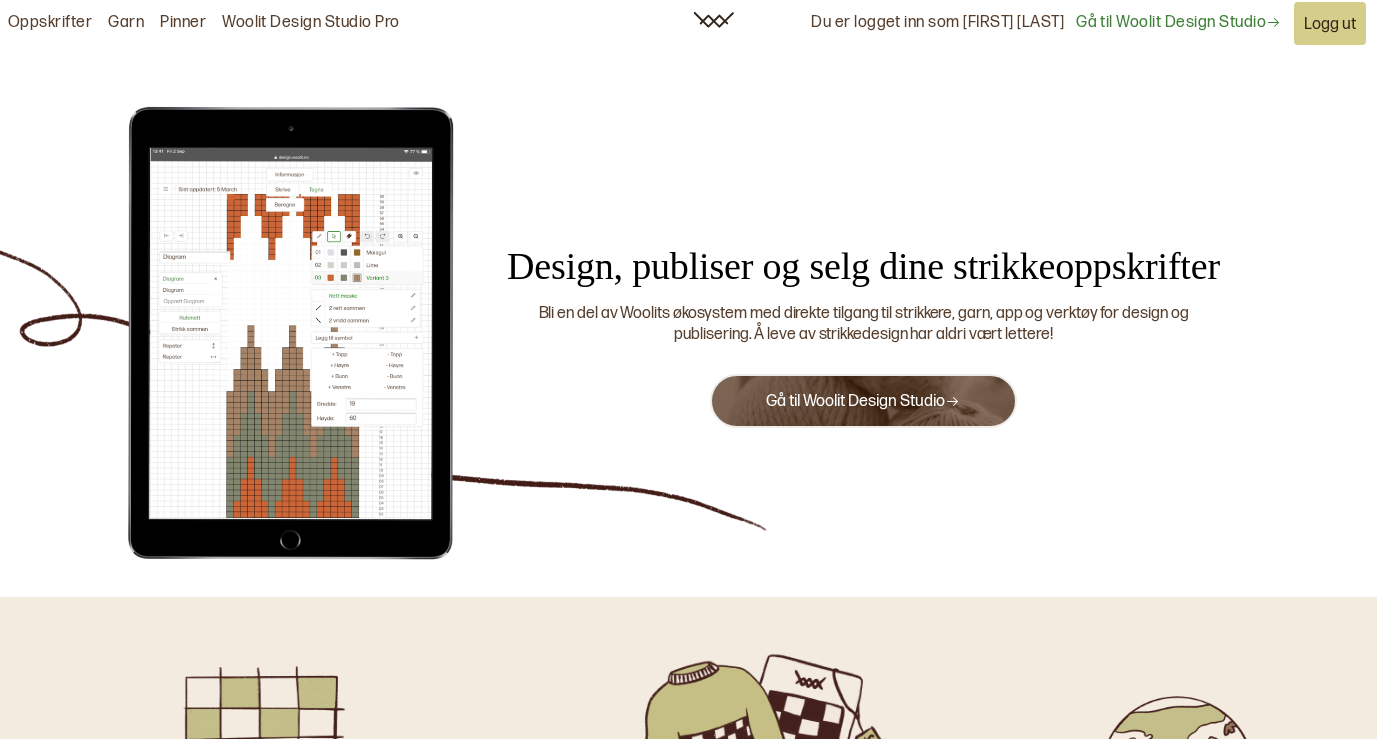 scroll, scrollTop: 0, scrollLeft: 0, axis: both 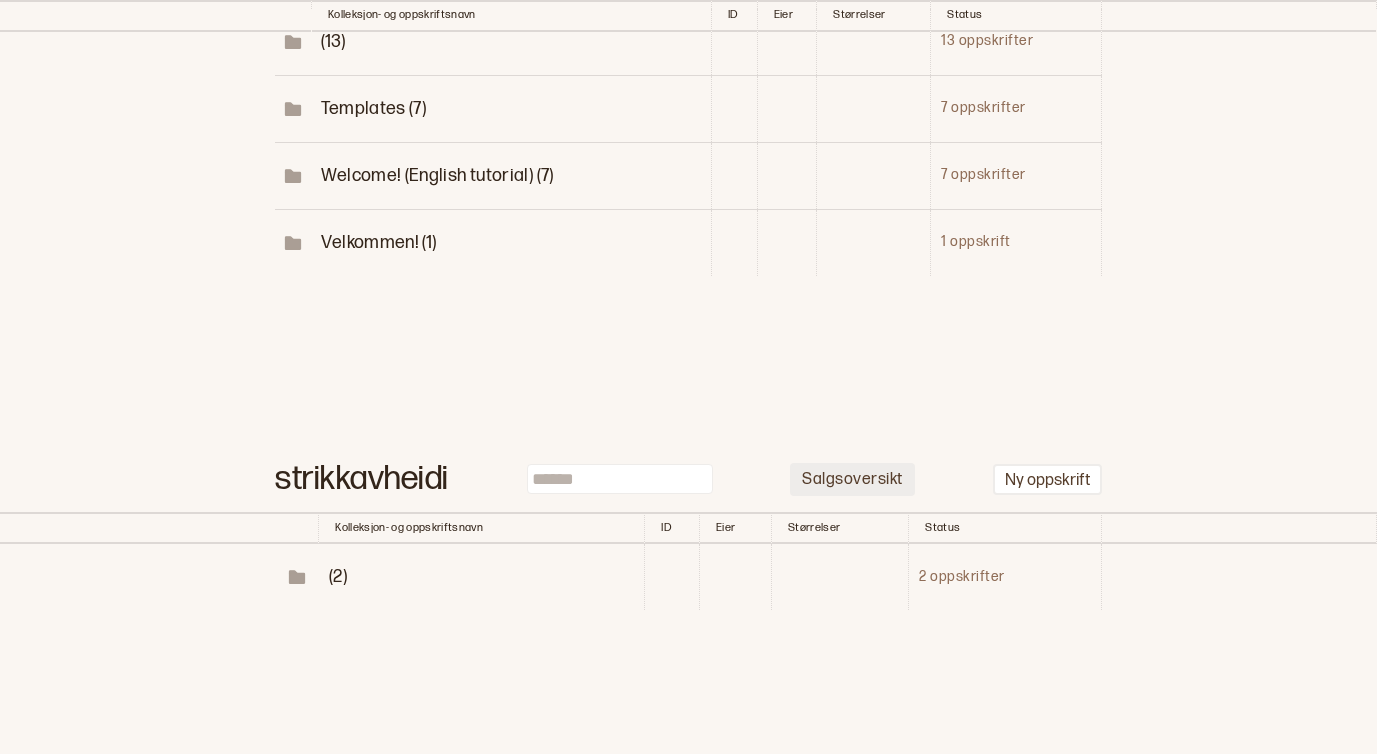 click on "Salgsoversikt" at bounding box center [852, 480] 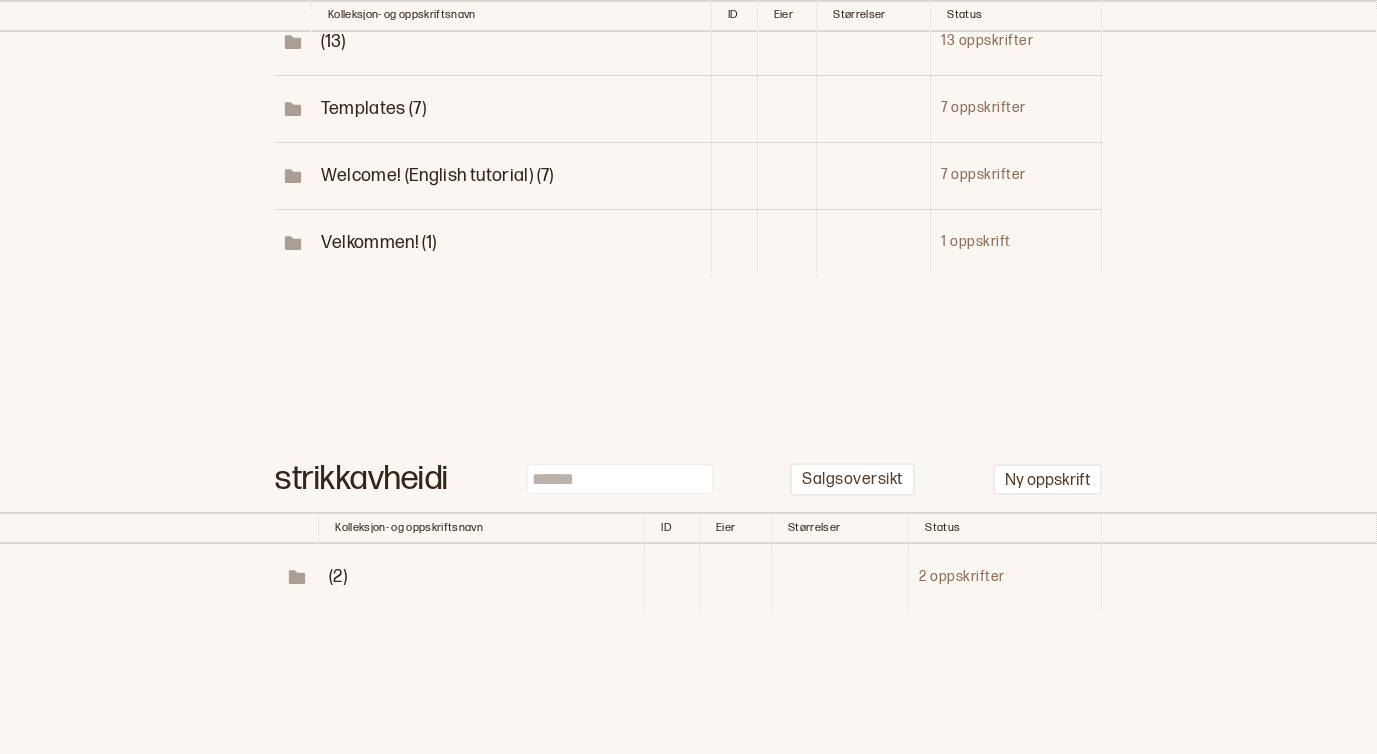 click on "(2)" at bounding box center [338, 576] 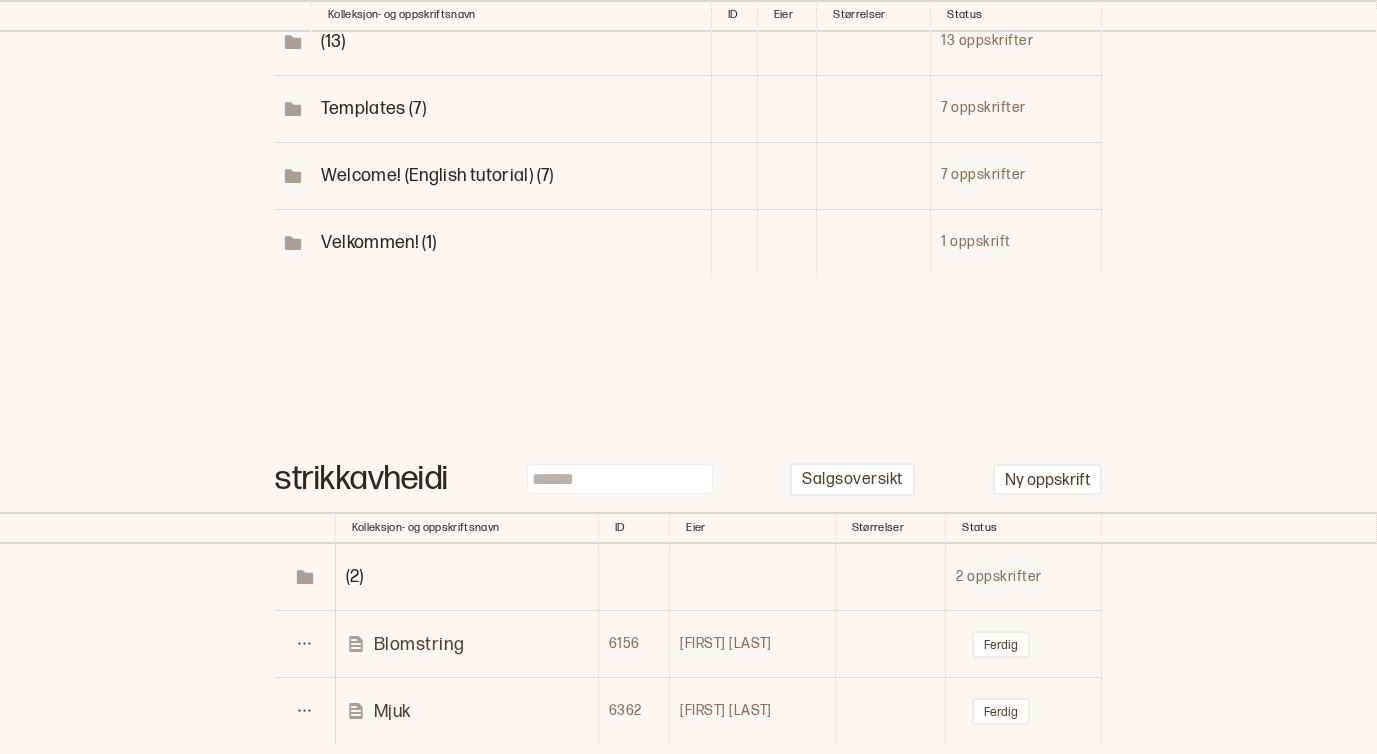 click on "Mjuk" at bounding box center [392, 711] 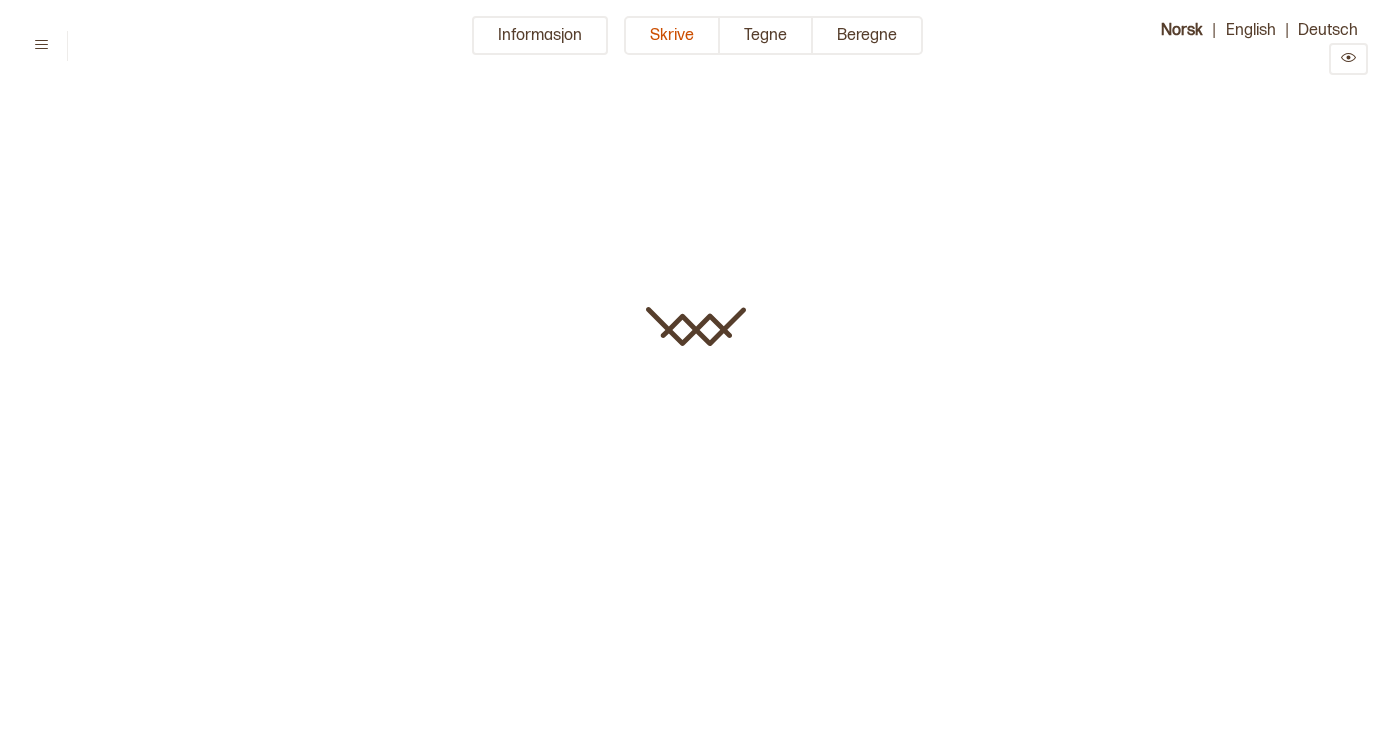 type on "****" 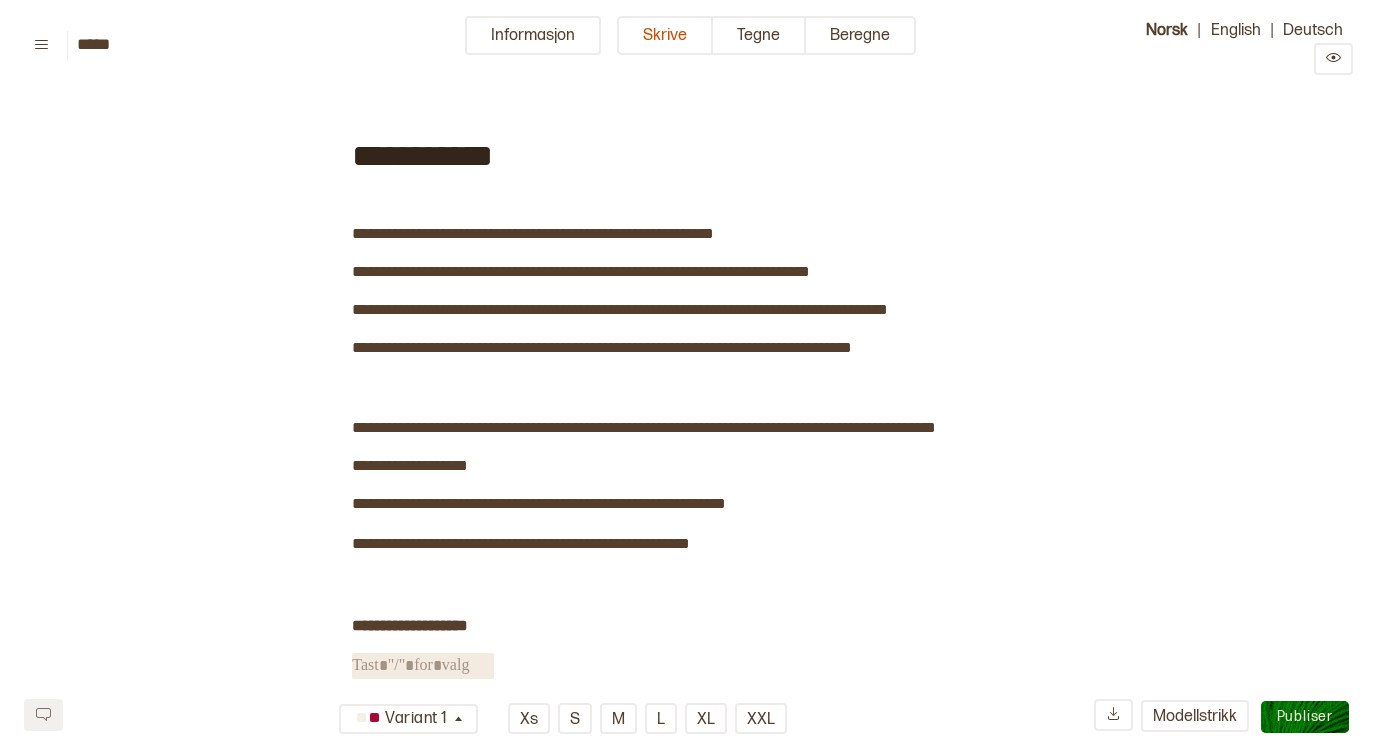 type on "**********" 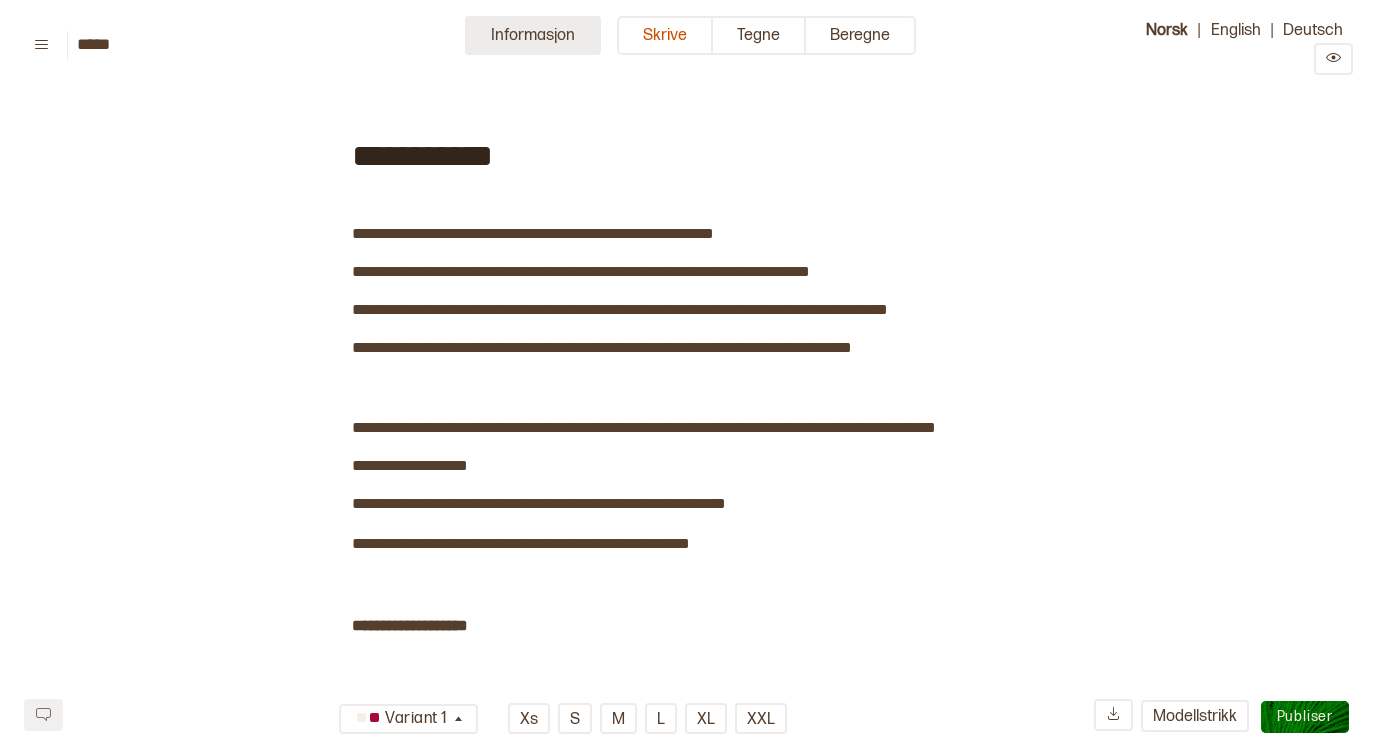 click on "Informasjon" at bounding box center (533, 35) 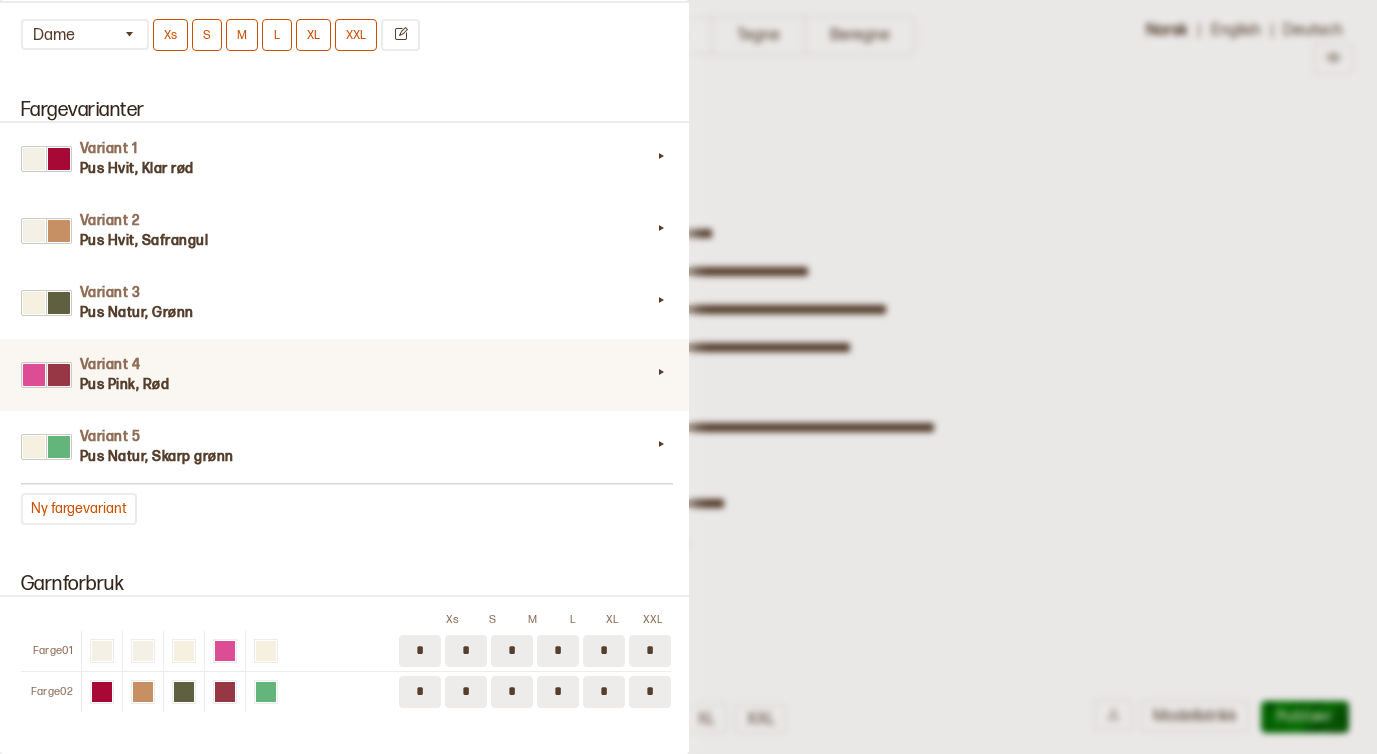 scroll, scrollTop: 1887, scrollLeft: 0, axis: vertical 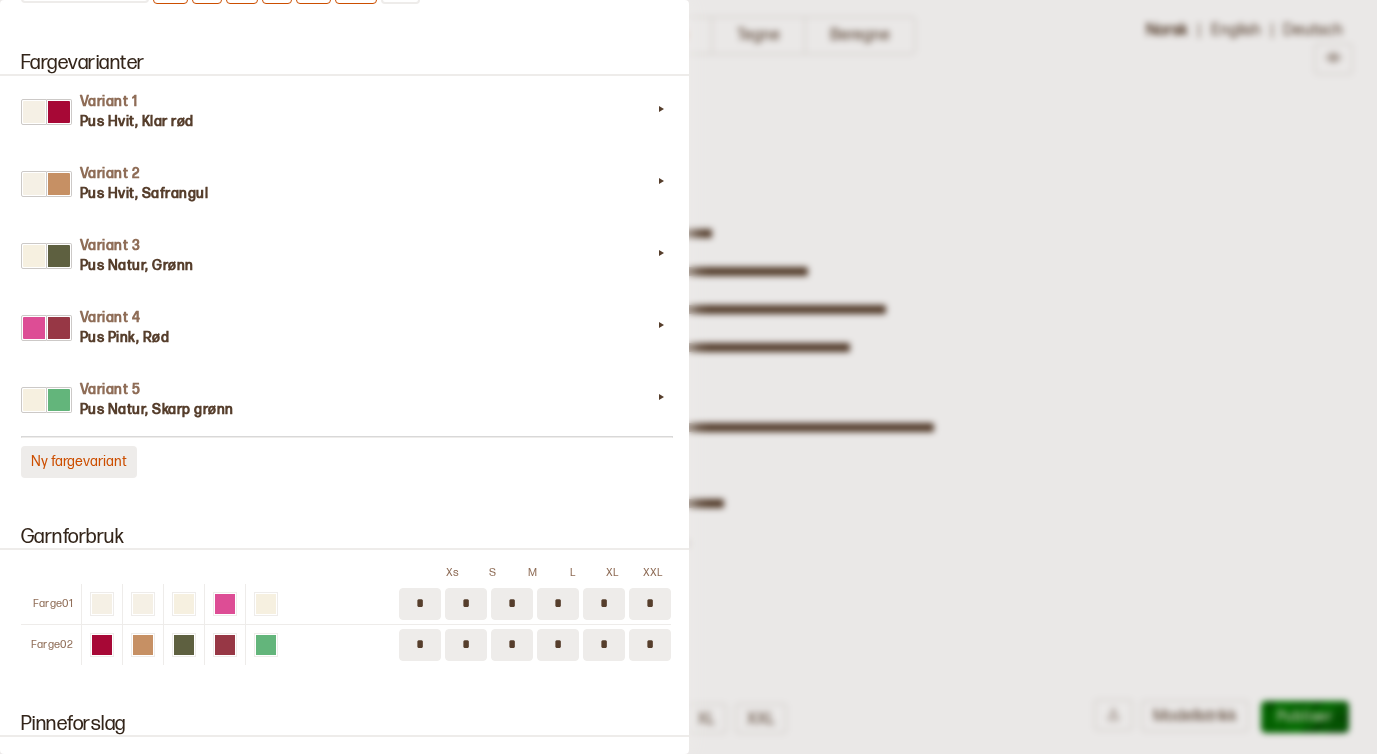 click on "Ny fargevariant" at bounding box center (79, 462) 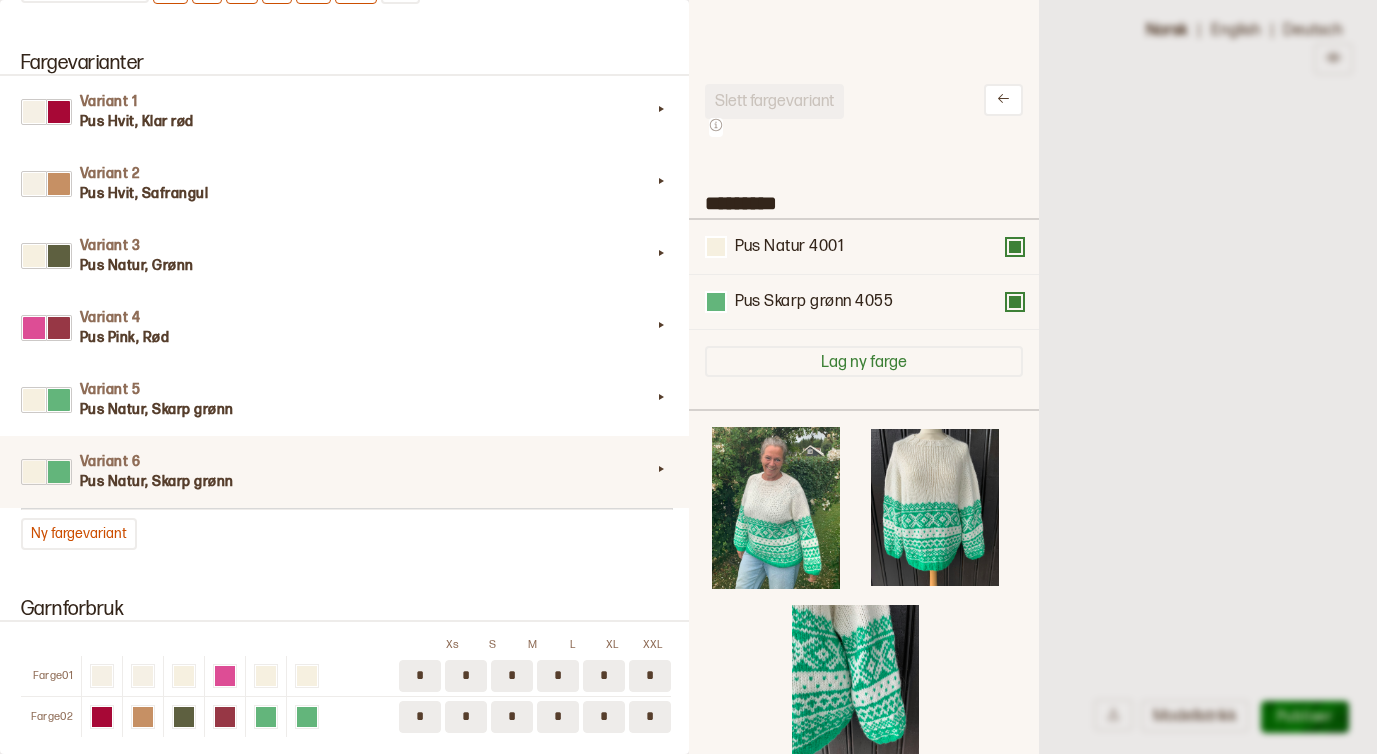 scroll, scrollTop: 16, scrollLeft: 16, axis: both 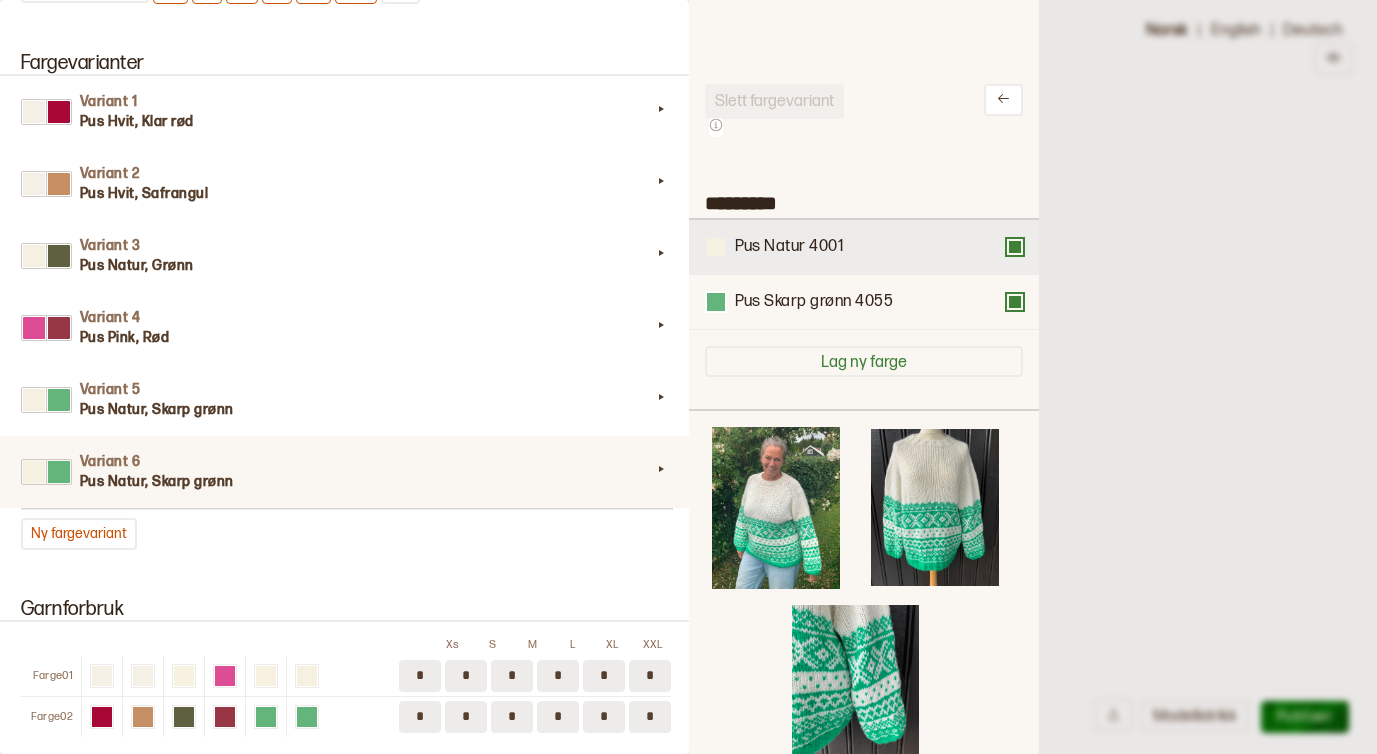 click at bounding box center [716, 247] 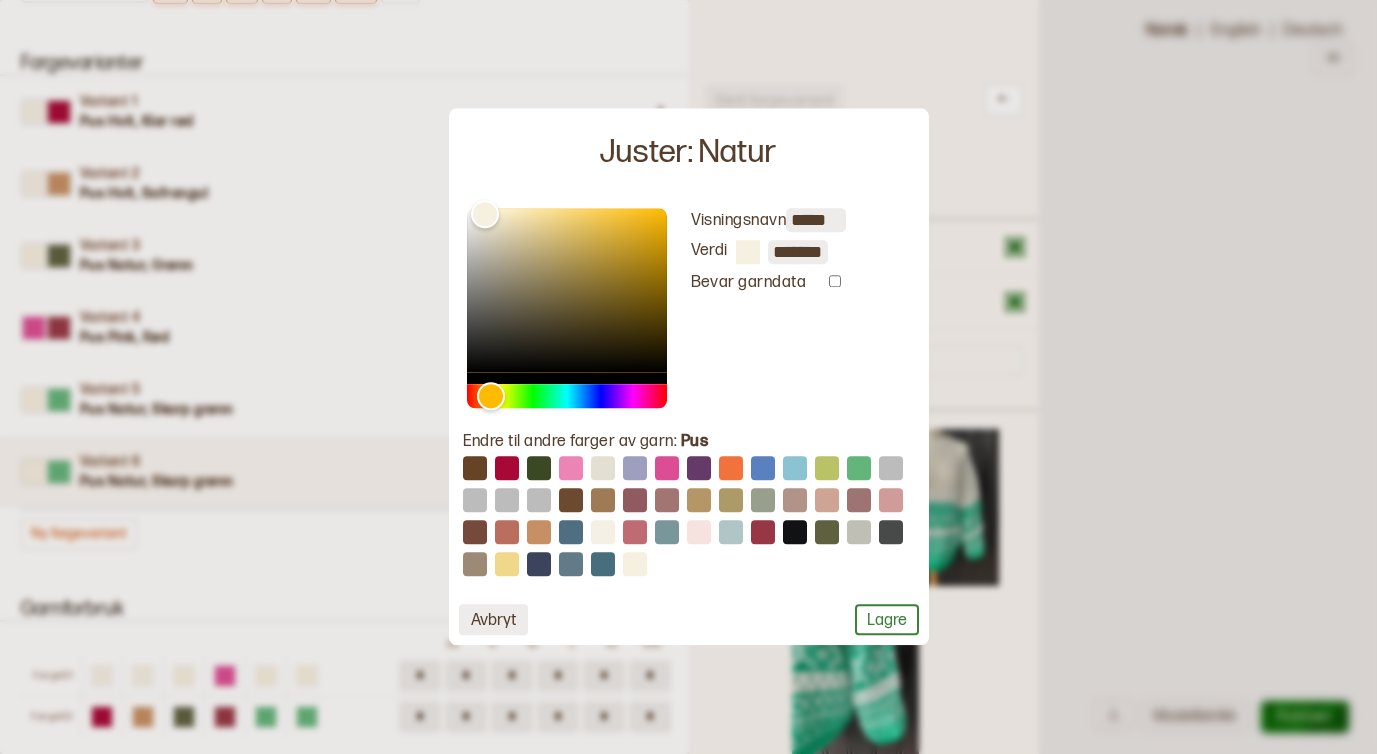 click on "Avbryt" at bounding box center (493, 620) 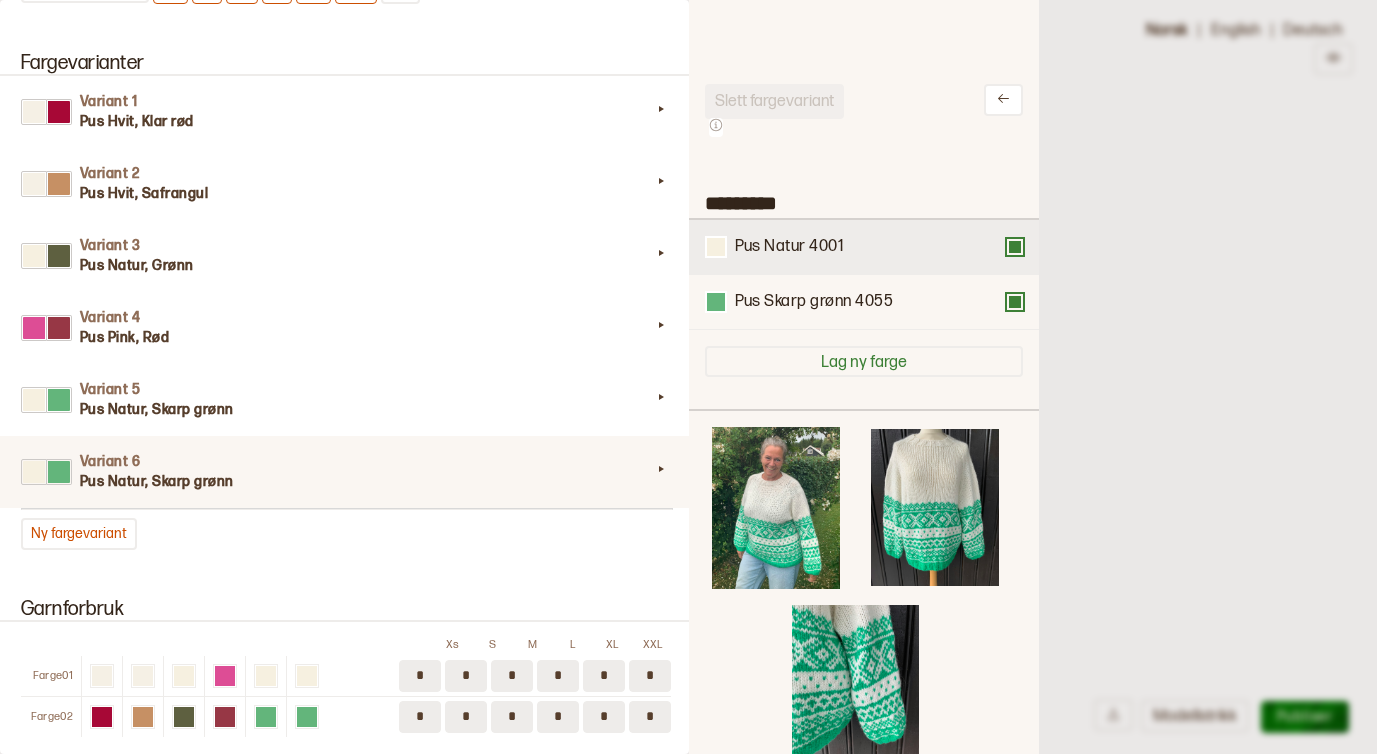 click at bounding box center (1015, 247) 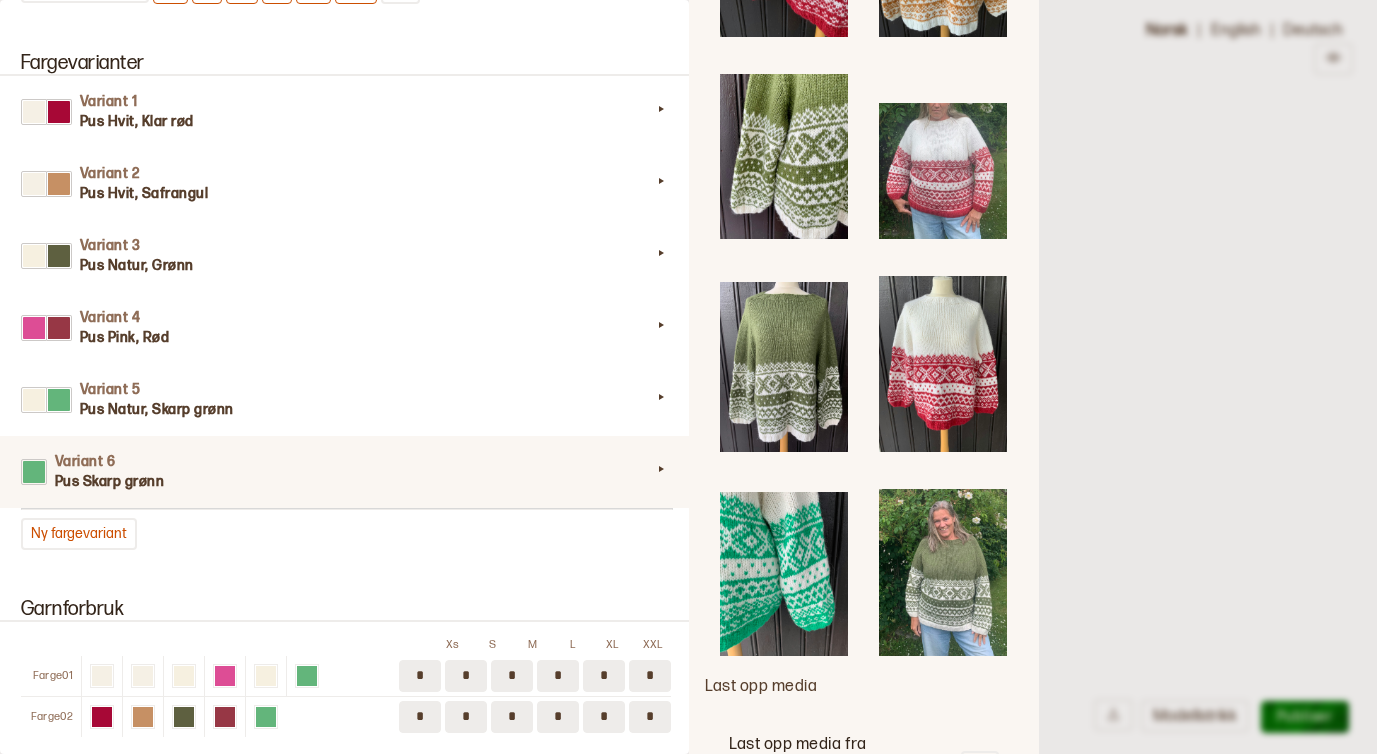 scroll, scrollTop: 2348, scrollLeft: 0, axis: vertical 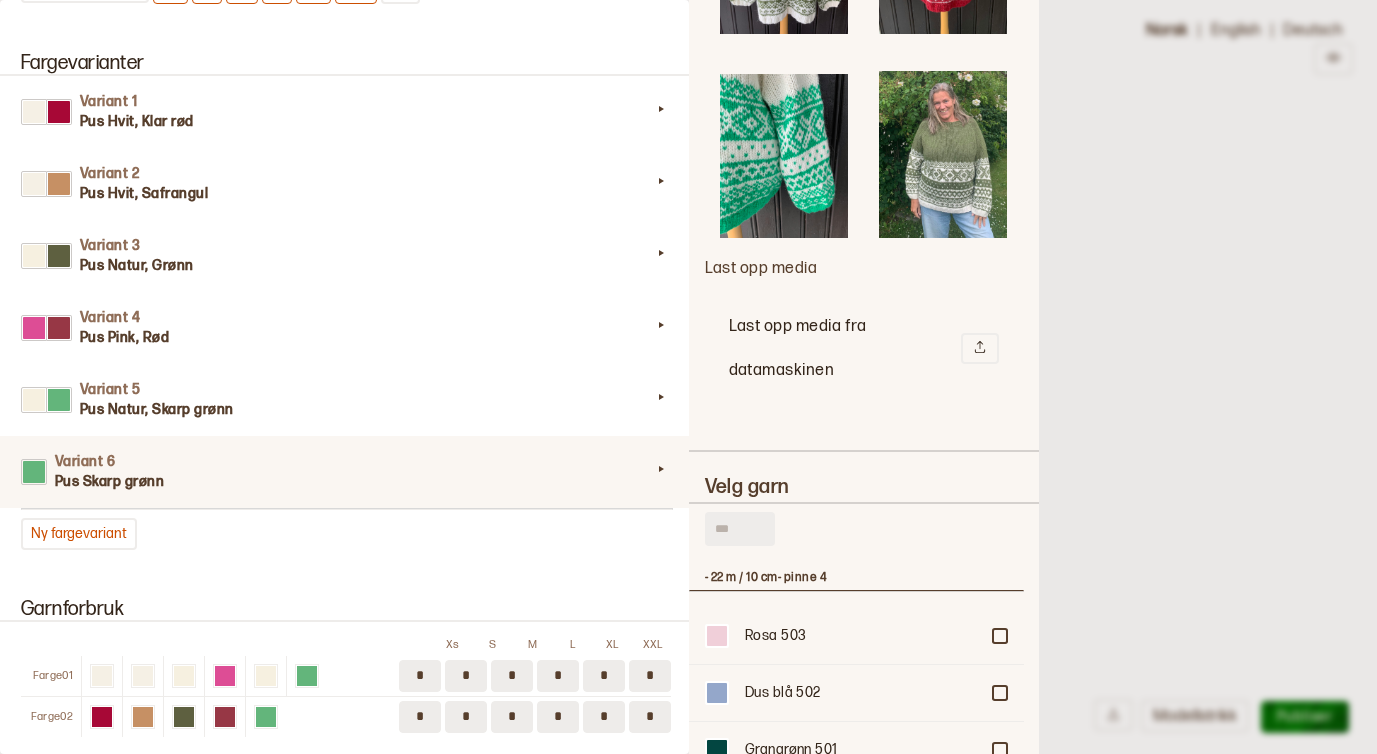 click at bounding box center [740, 529] 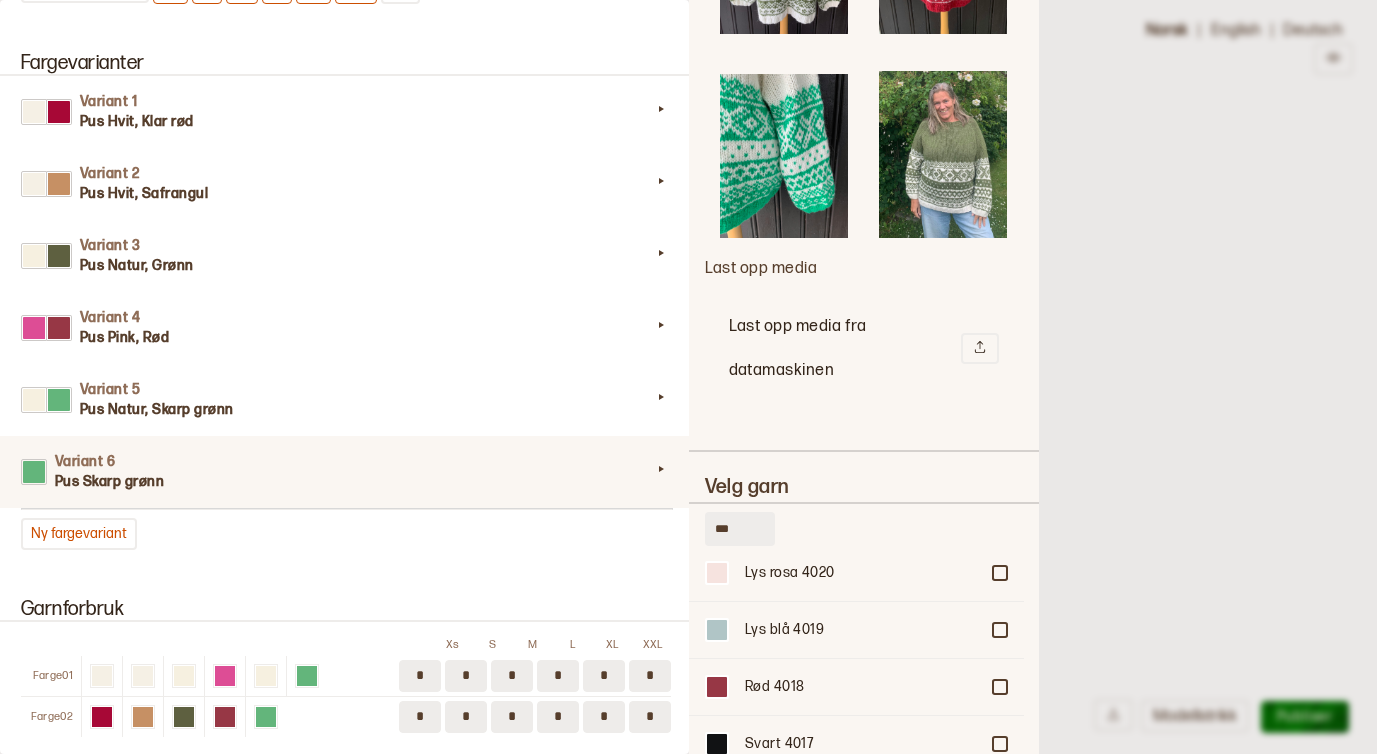 scroll, scrollTop: 2311, scrollLeft: 0, axis: vertical 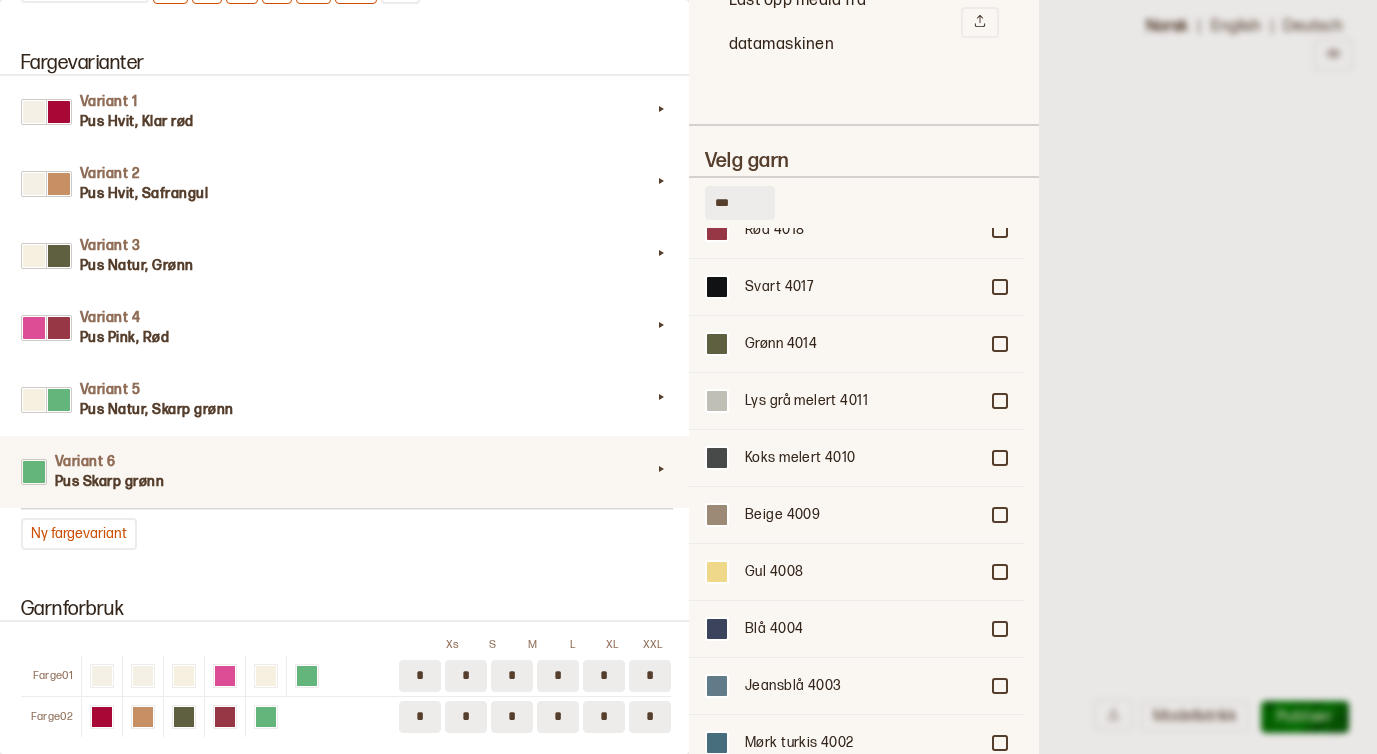 type on "***" 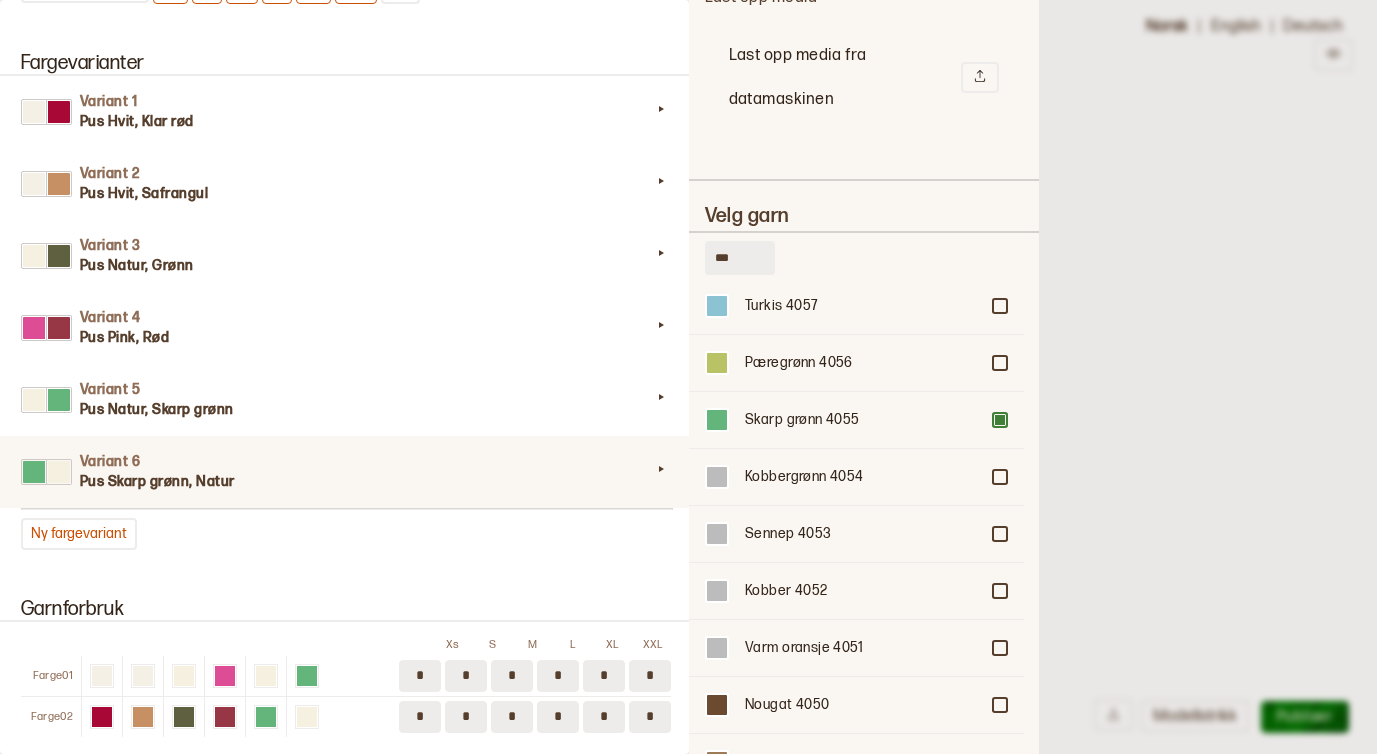 scroll, scrollTop: 712, scrollLeft: 0, axis: vertical 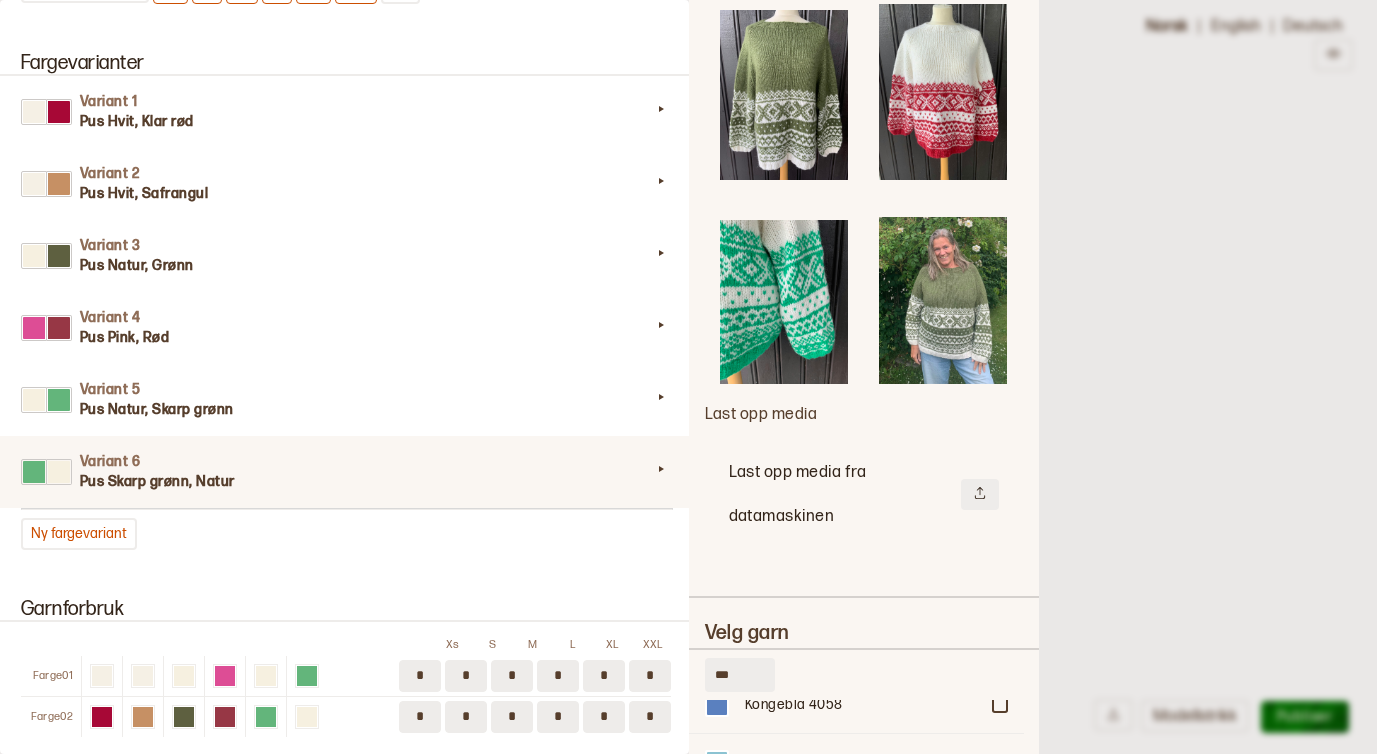 click 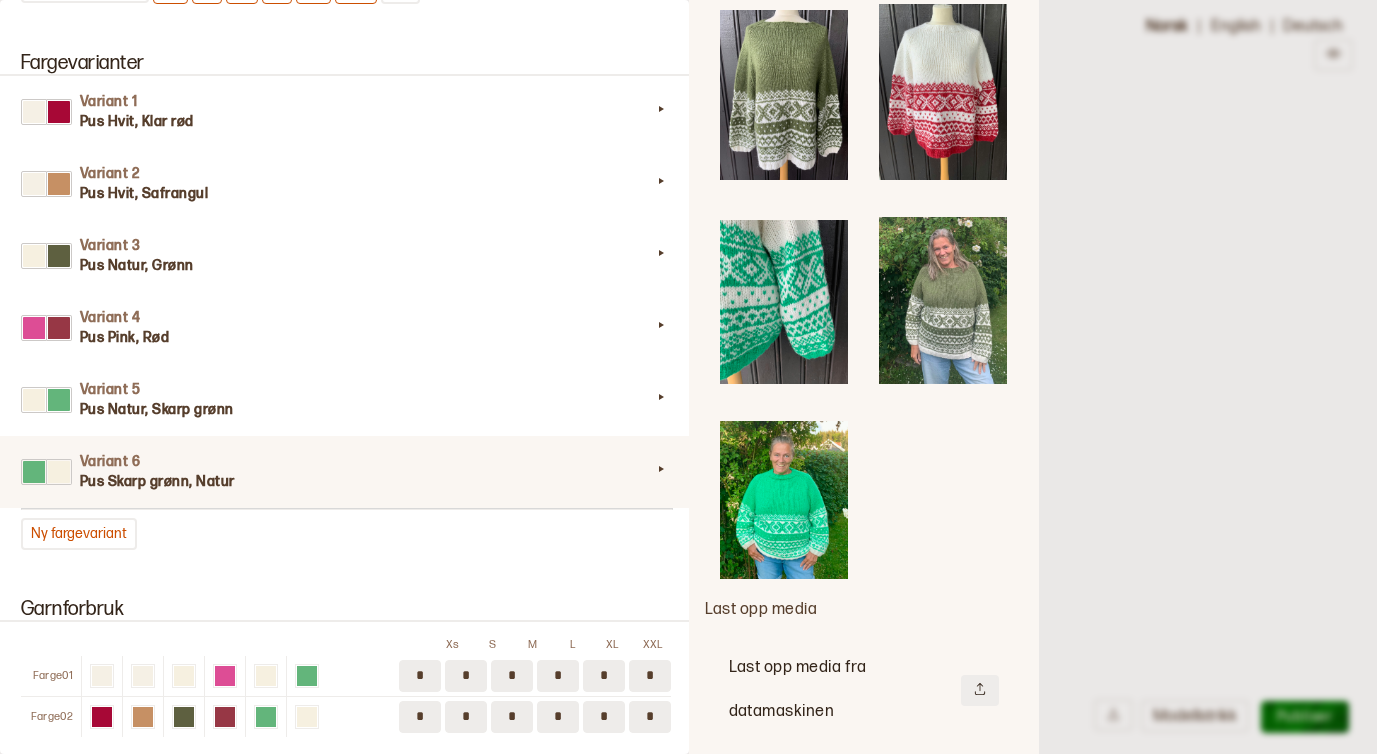 click 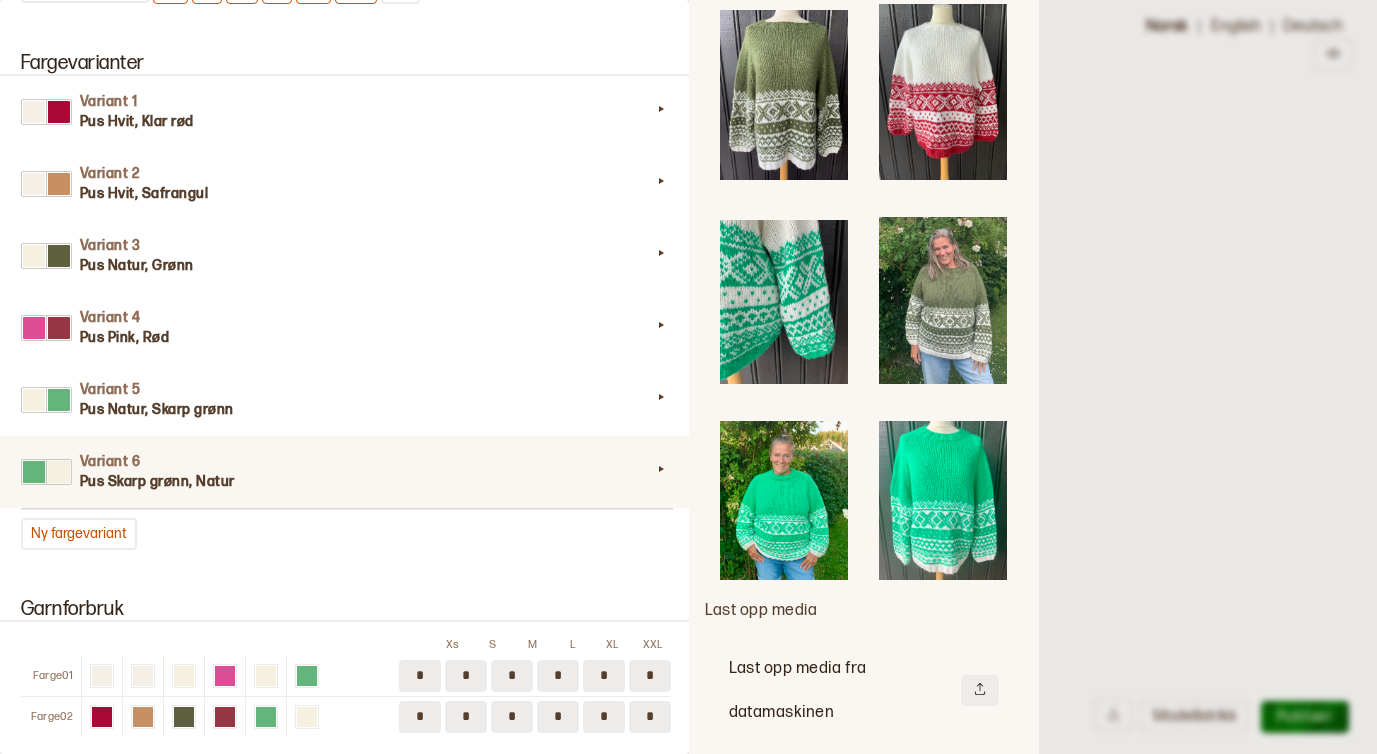 click at bounding box center [980, 690] 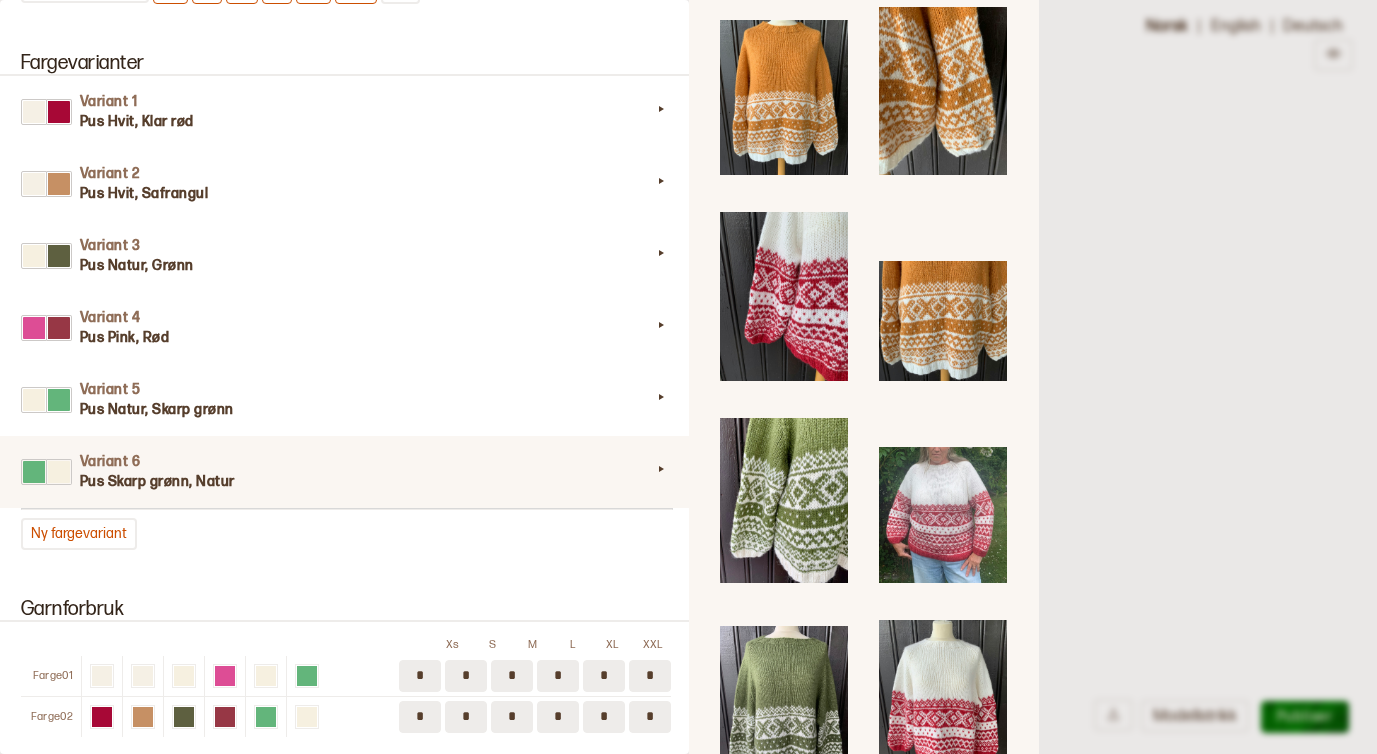 scroll, scrollTop: 0, scrollLeft: 0, axis: both 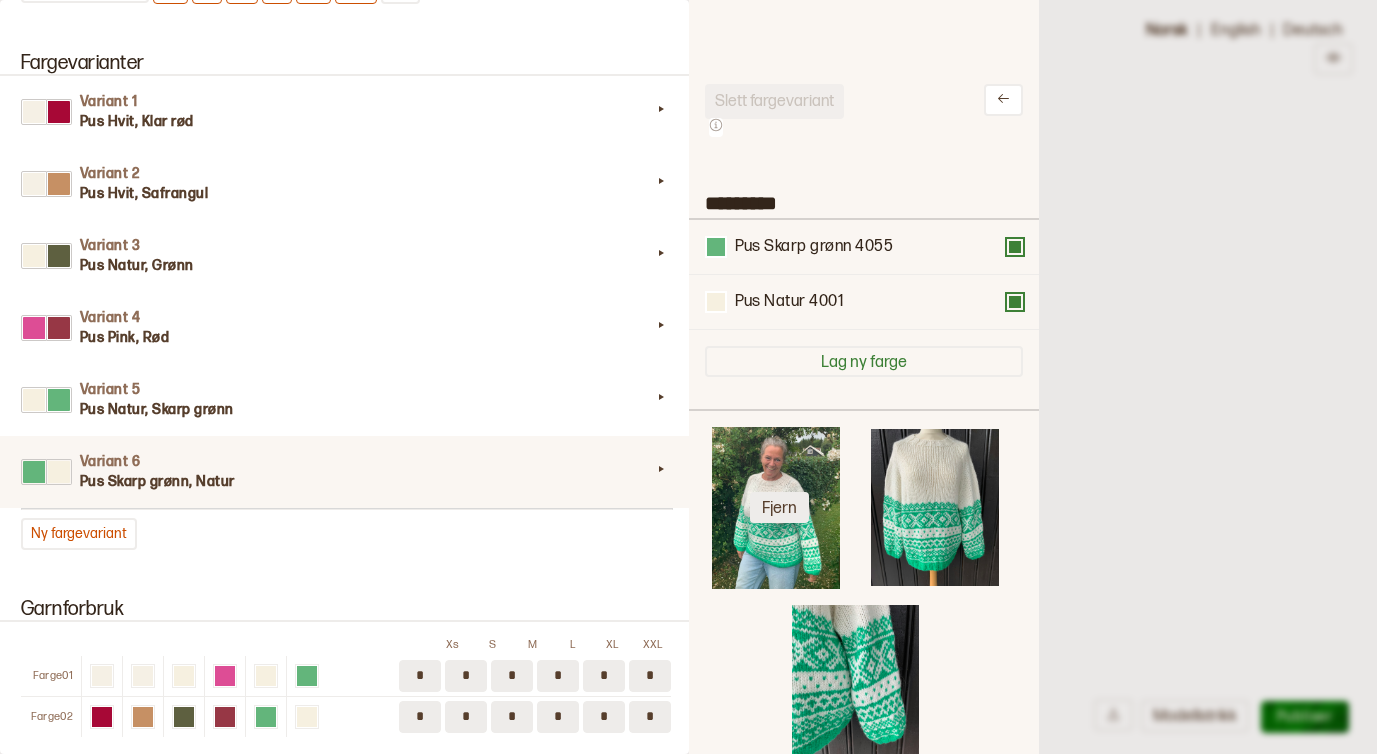 click on "Fjern" at bounding box center [779, 507] 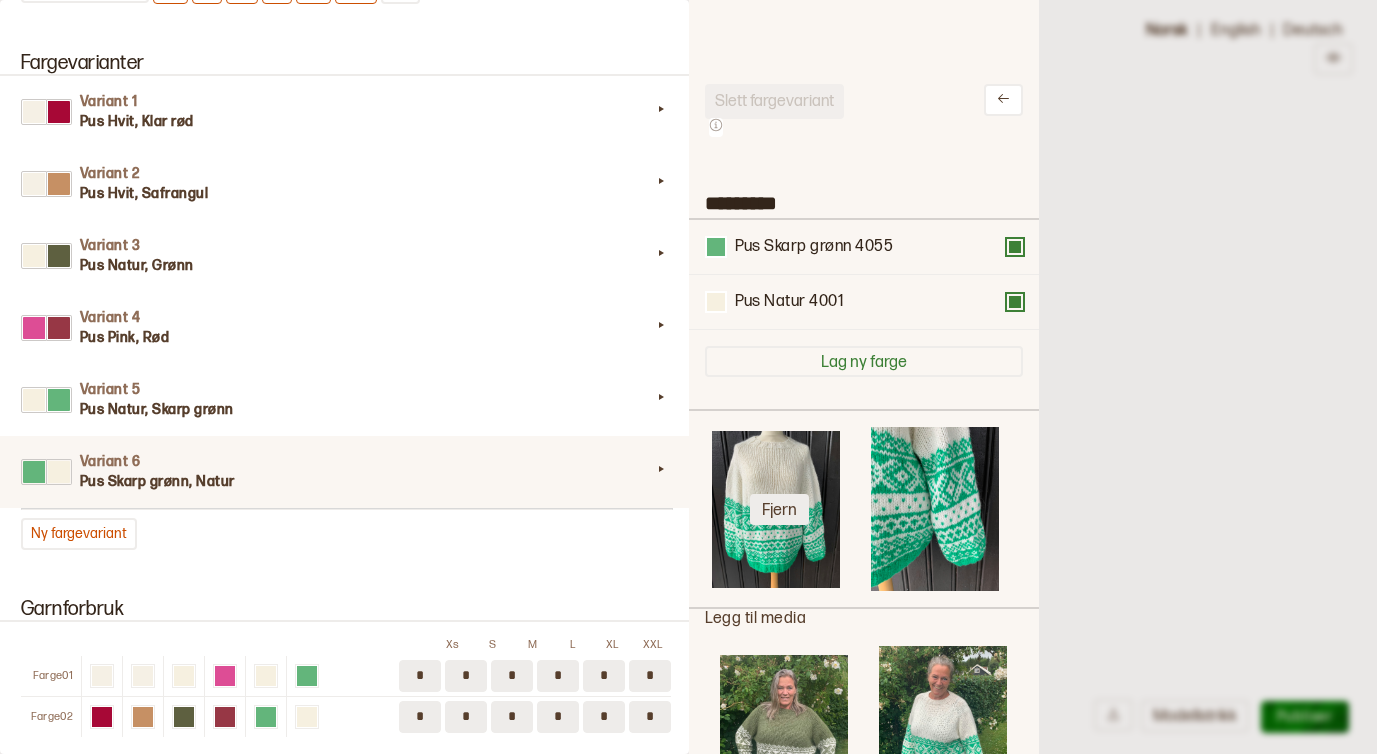 click on "Fjern" at bounding box center [779, 509] 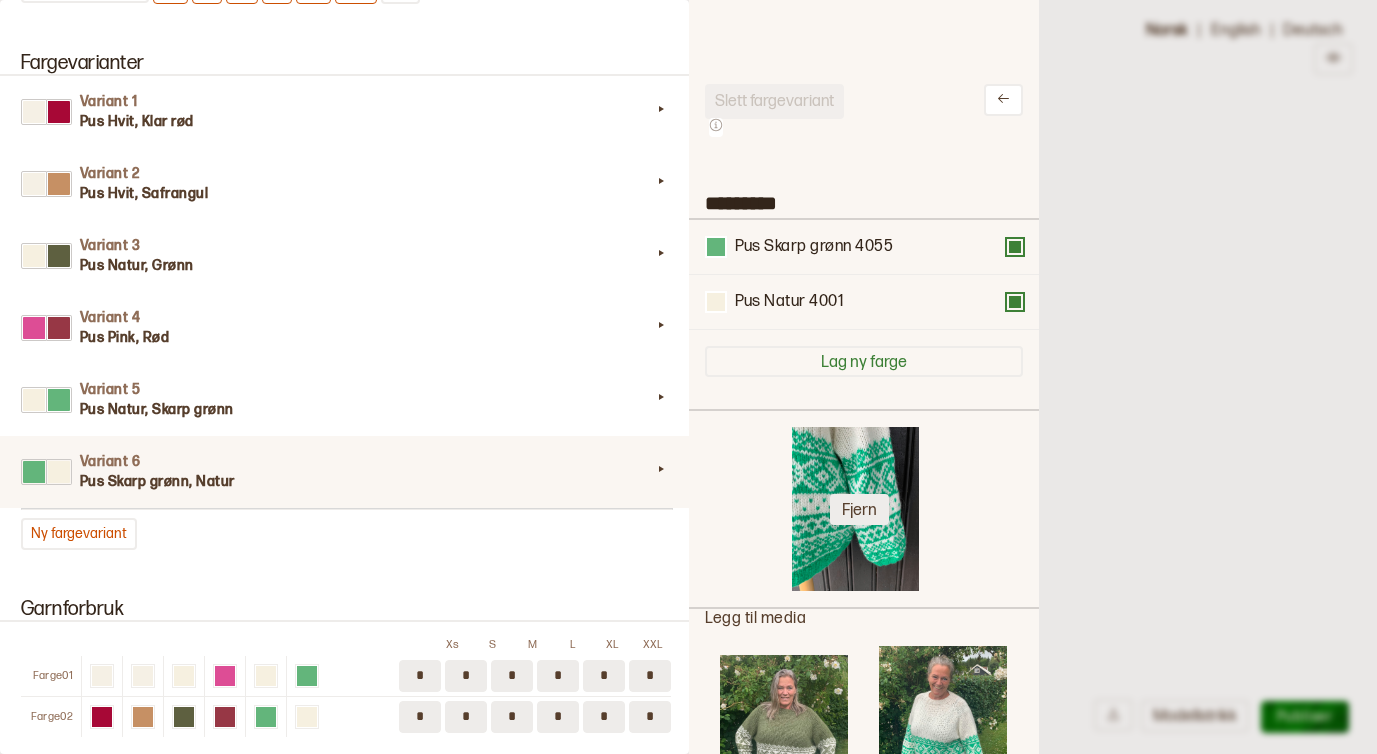 click on "Fjern" at bounding box center (859, 509) 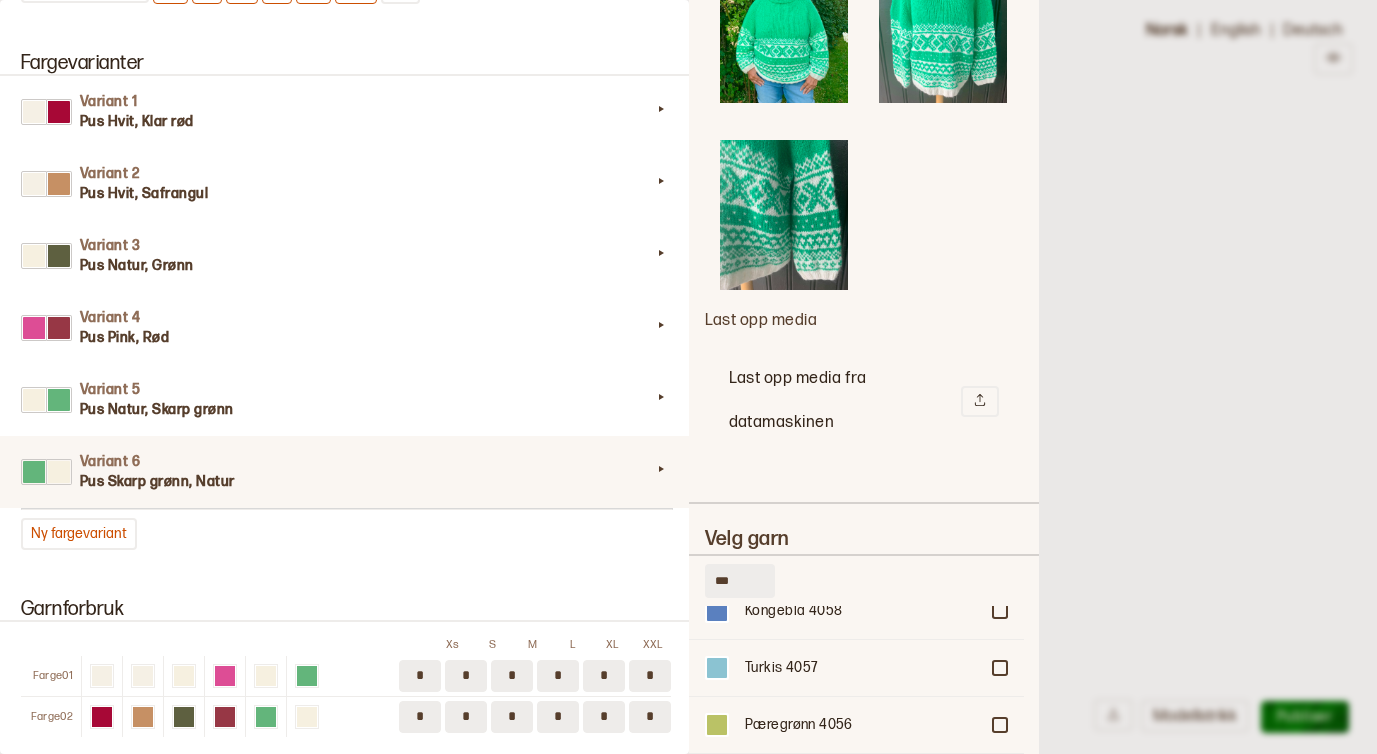 scroll, scrollTop: 1936, scrollLeft: 0, axis: vertical 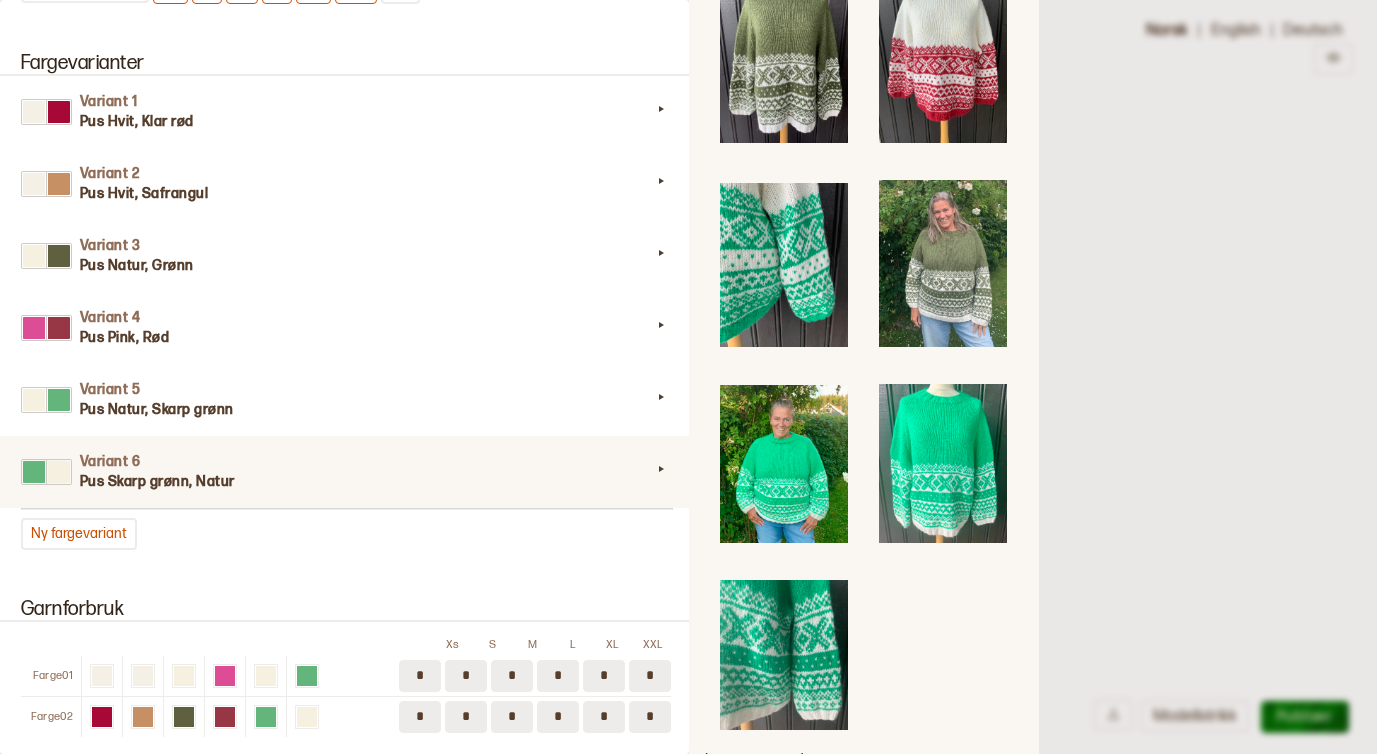 click at bounding box center (783, 464) 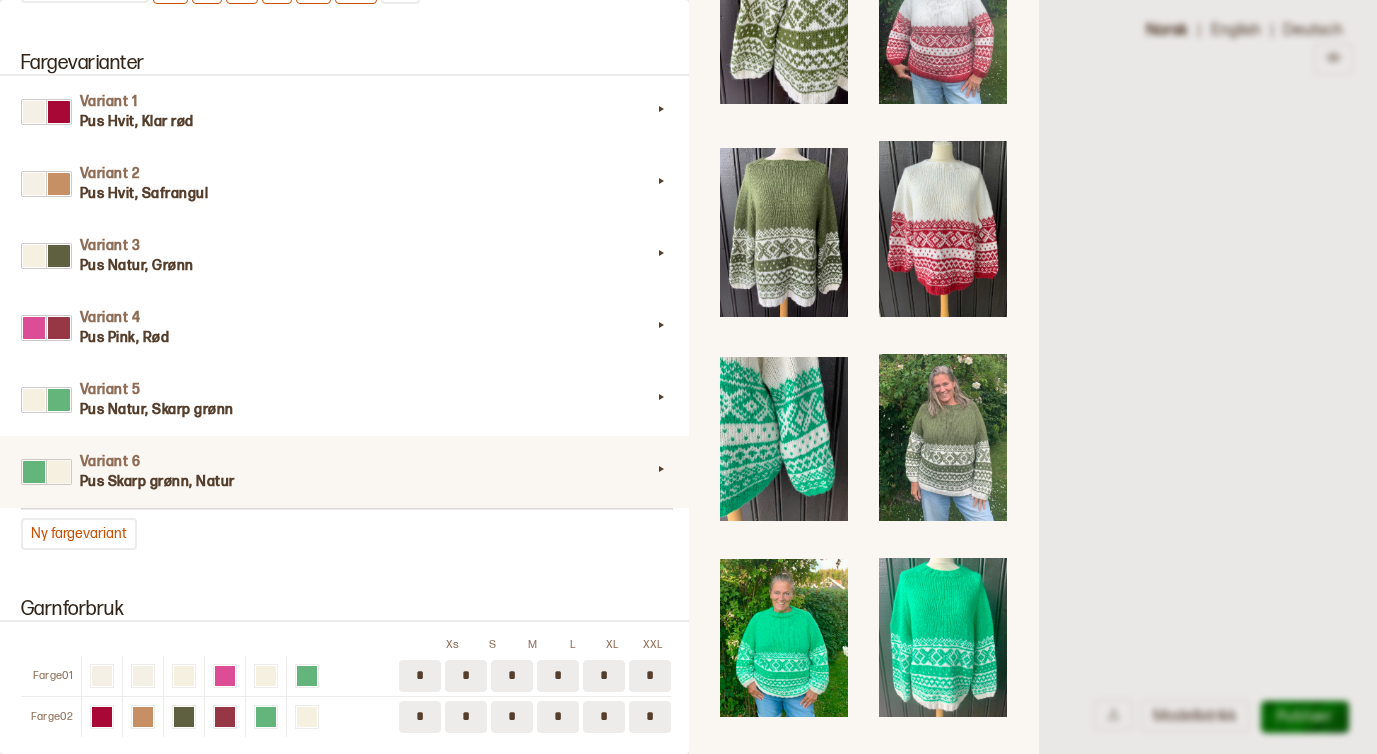 click at bounding box center (942, 637) 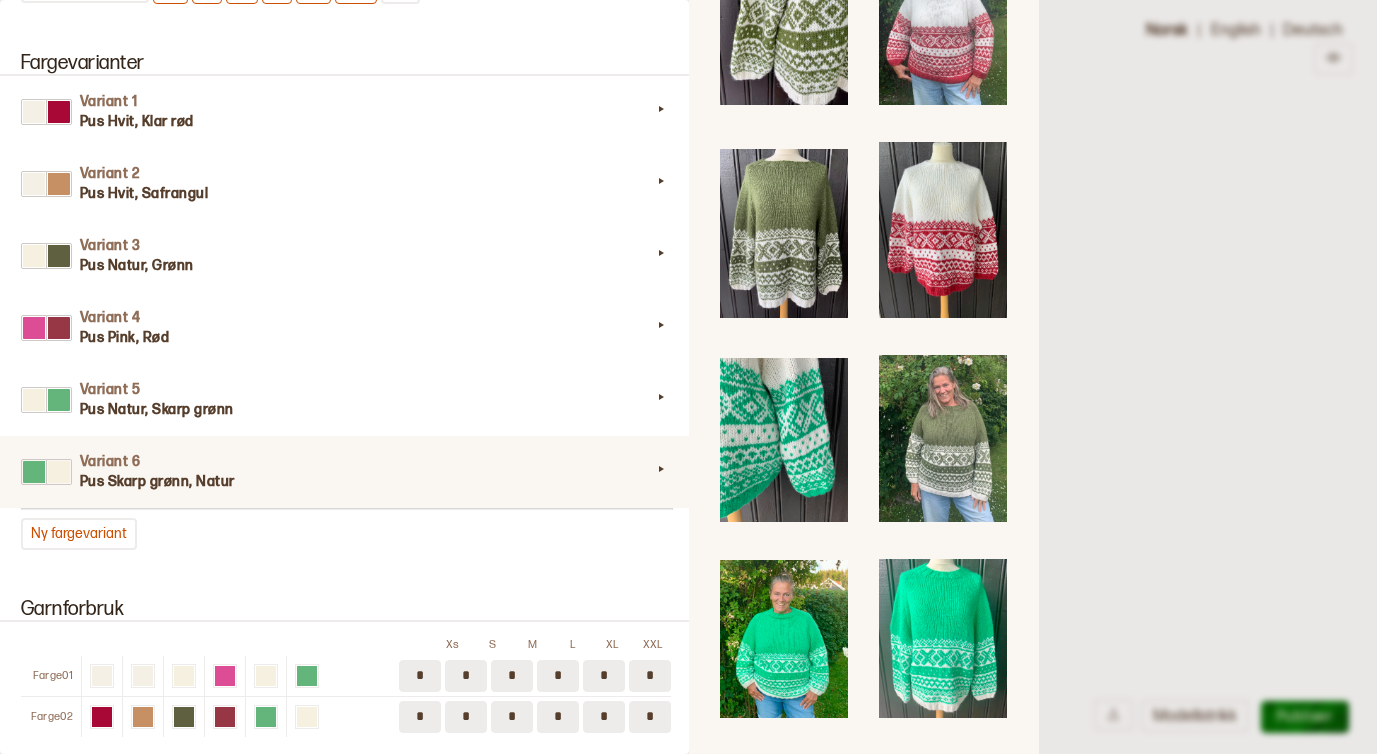 click at bounding box center [783, 830] 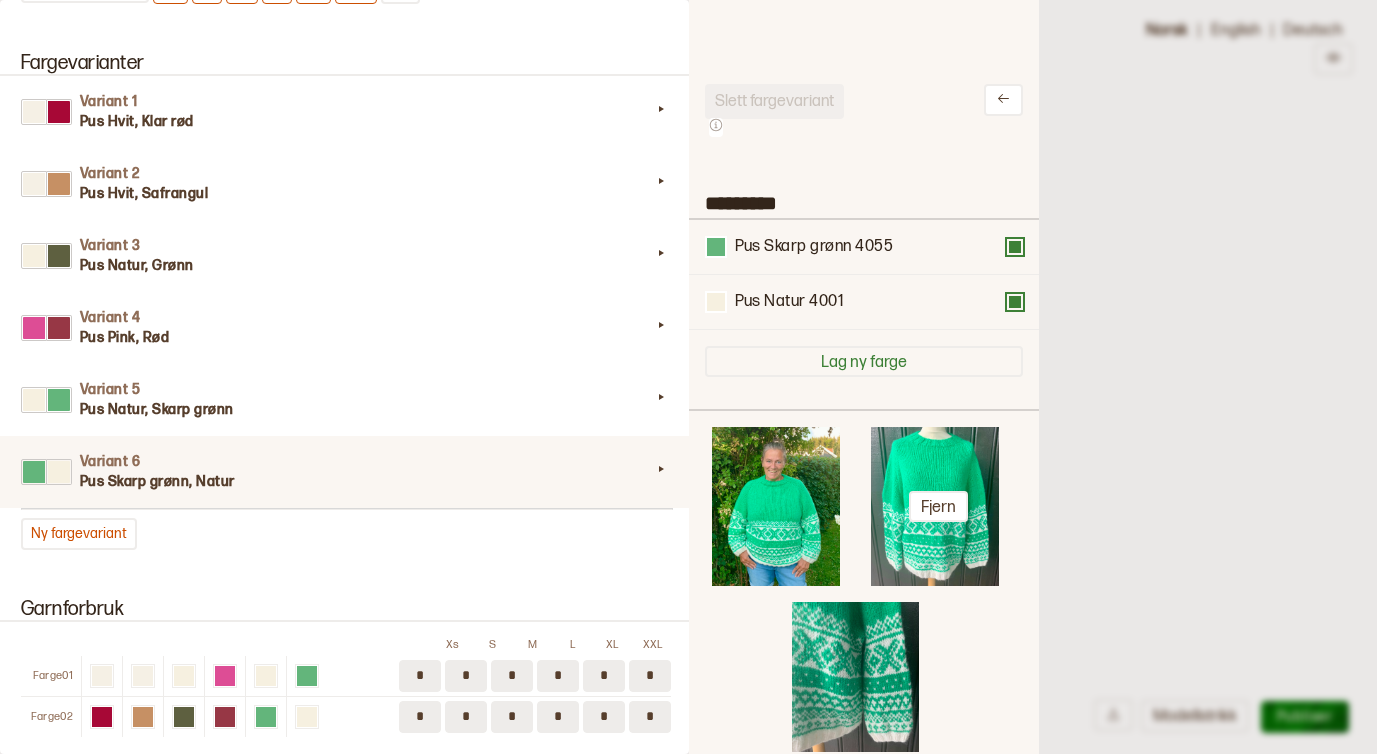scroll, scrollTop: 27, scrollLeft: 0, axis: vertical 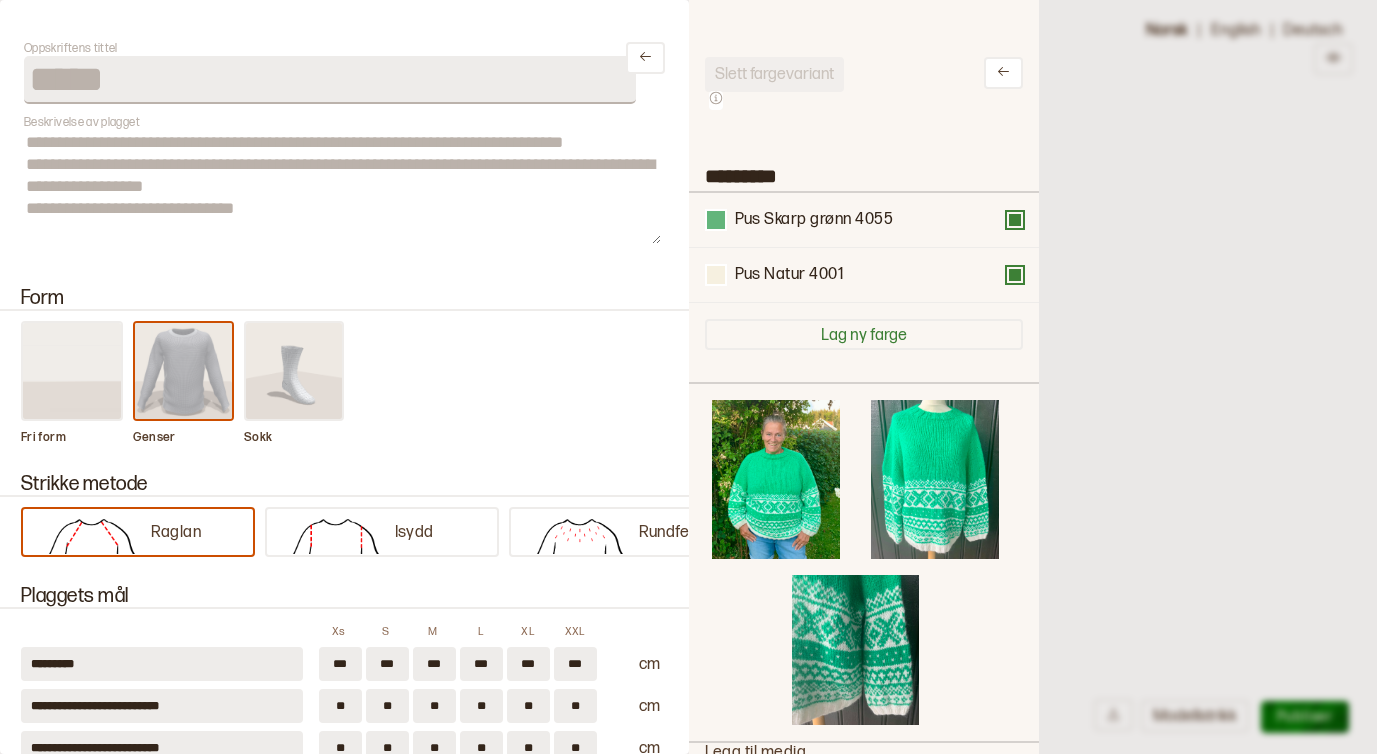 click at bounding box center (688, 377) 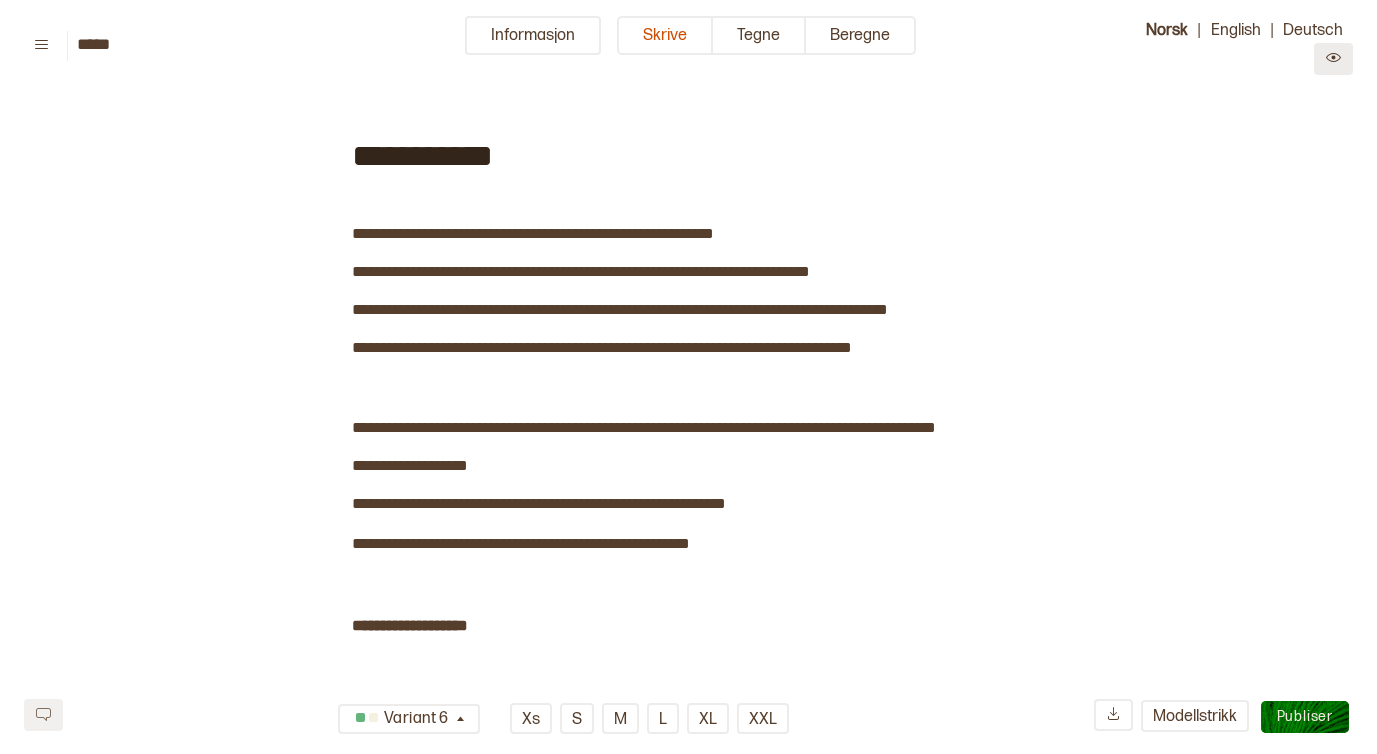 click 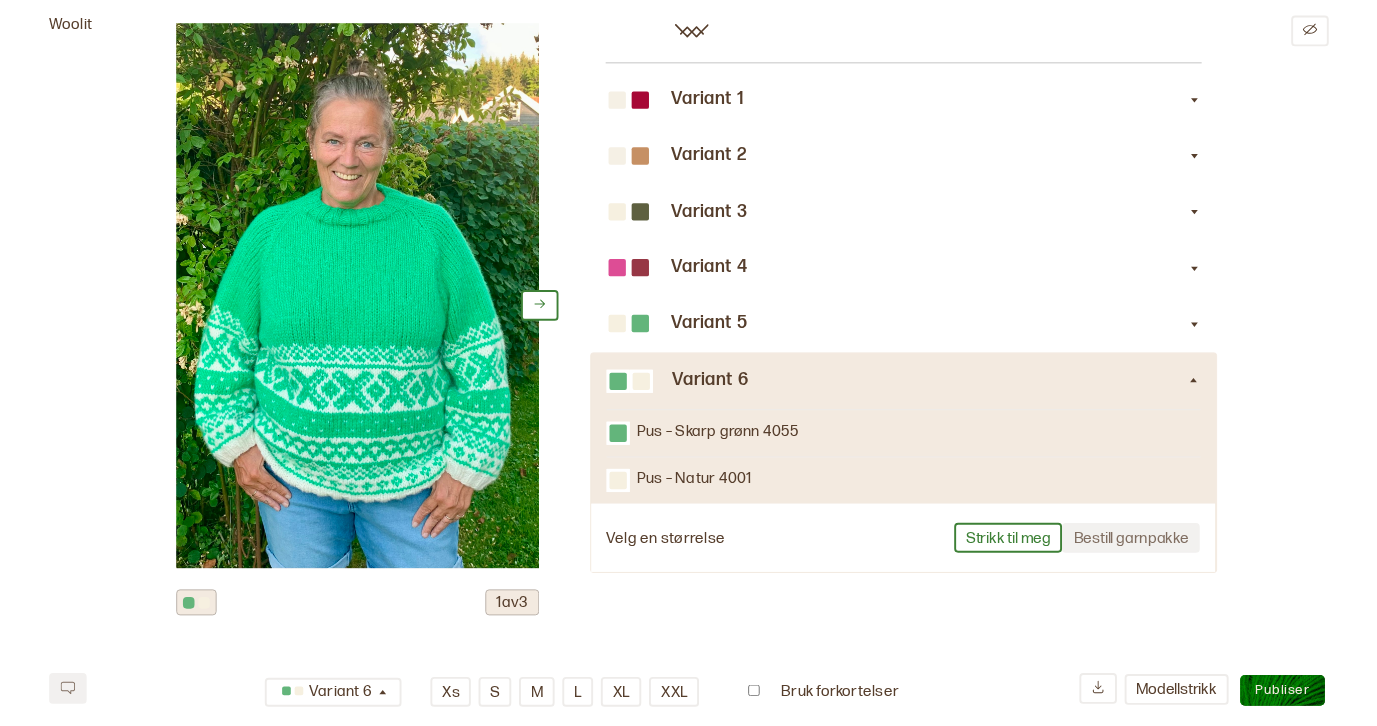 scroll, scrollTop: 491, scrollLeft: 0, axis: vertical 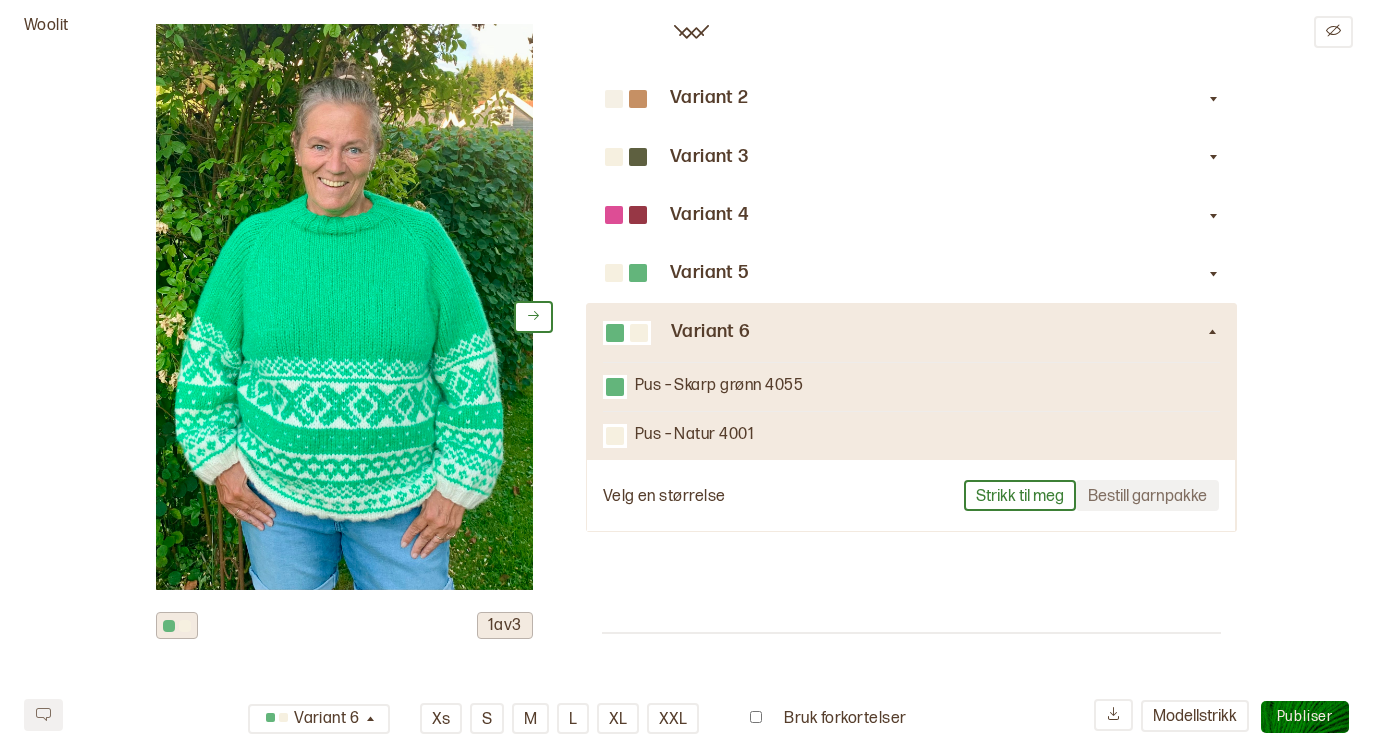 click on "Publiser" at bounding box center [1305, 716] 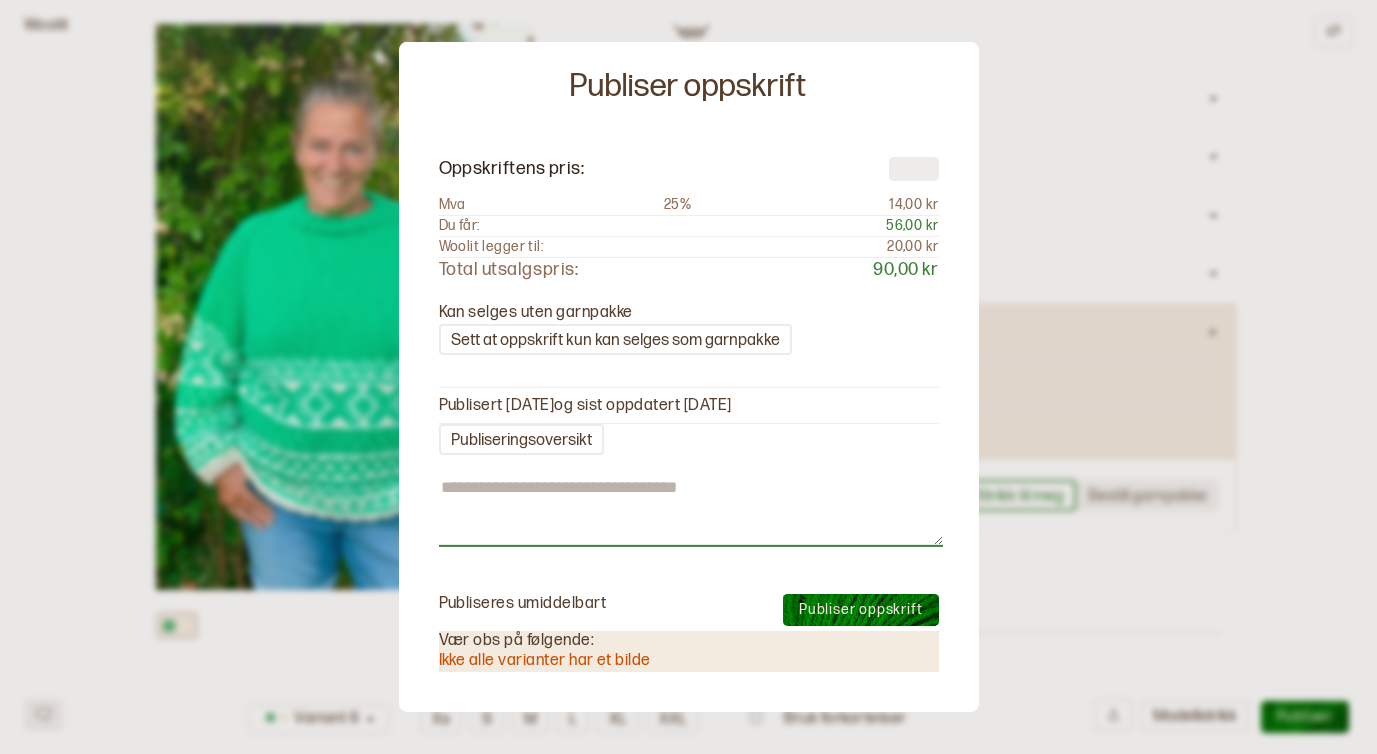 click at bounding box center (691, 511) 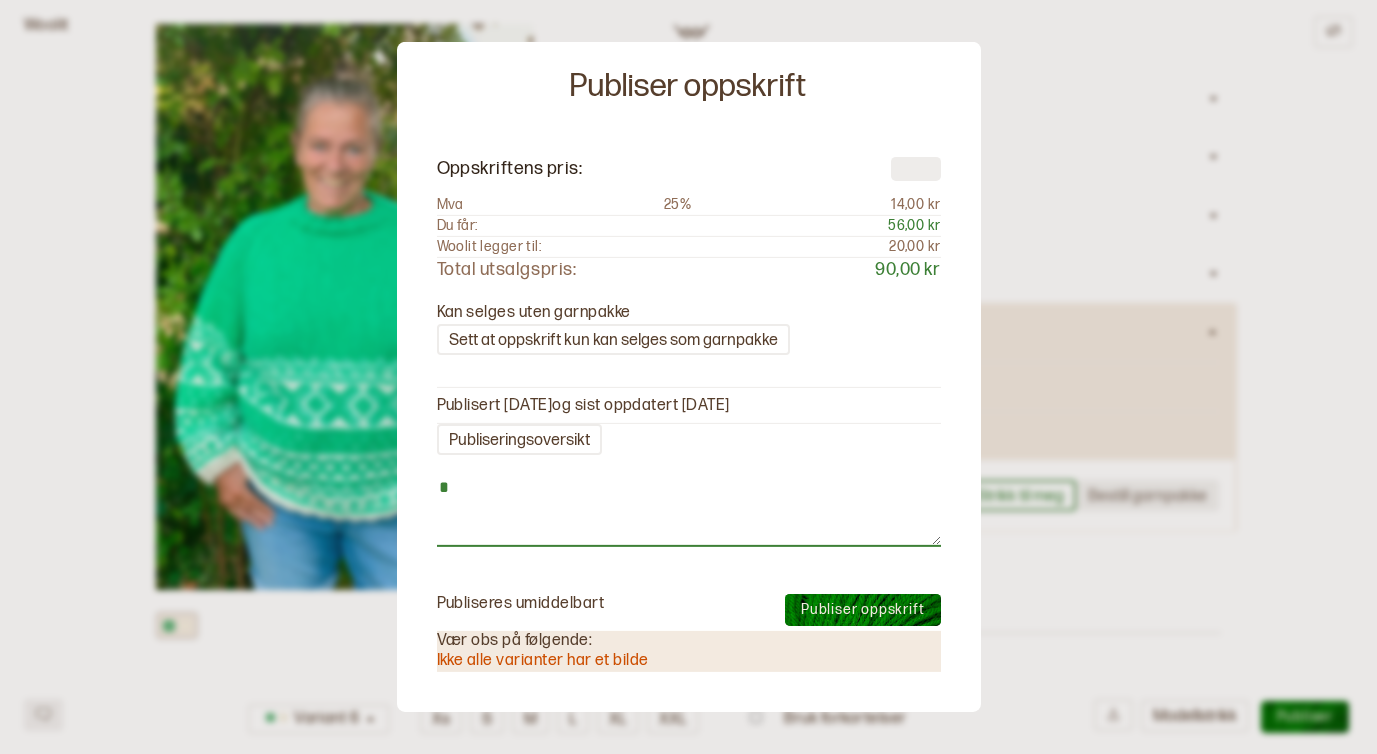 type on "**" 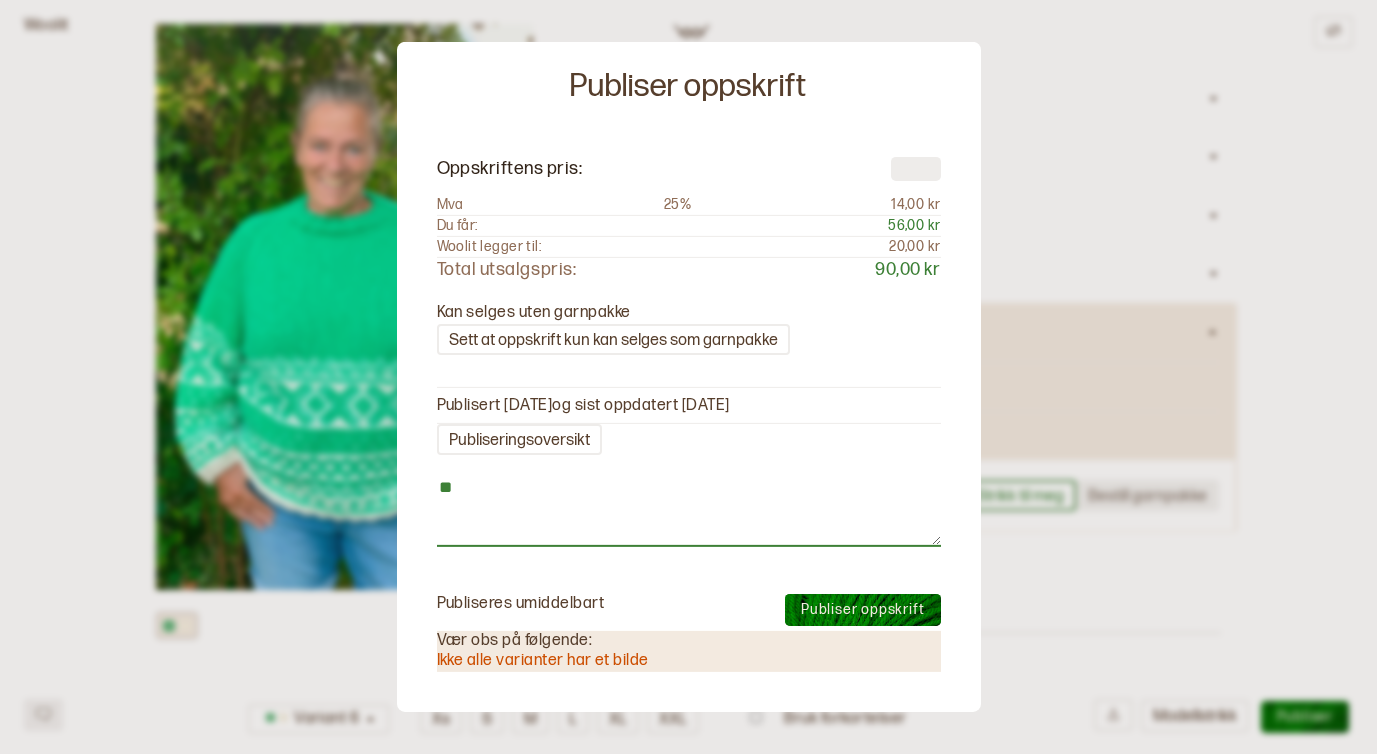 type on "**" 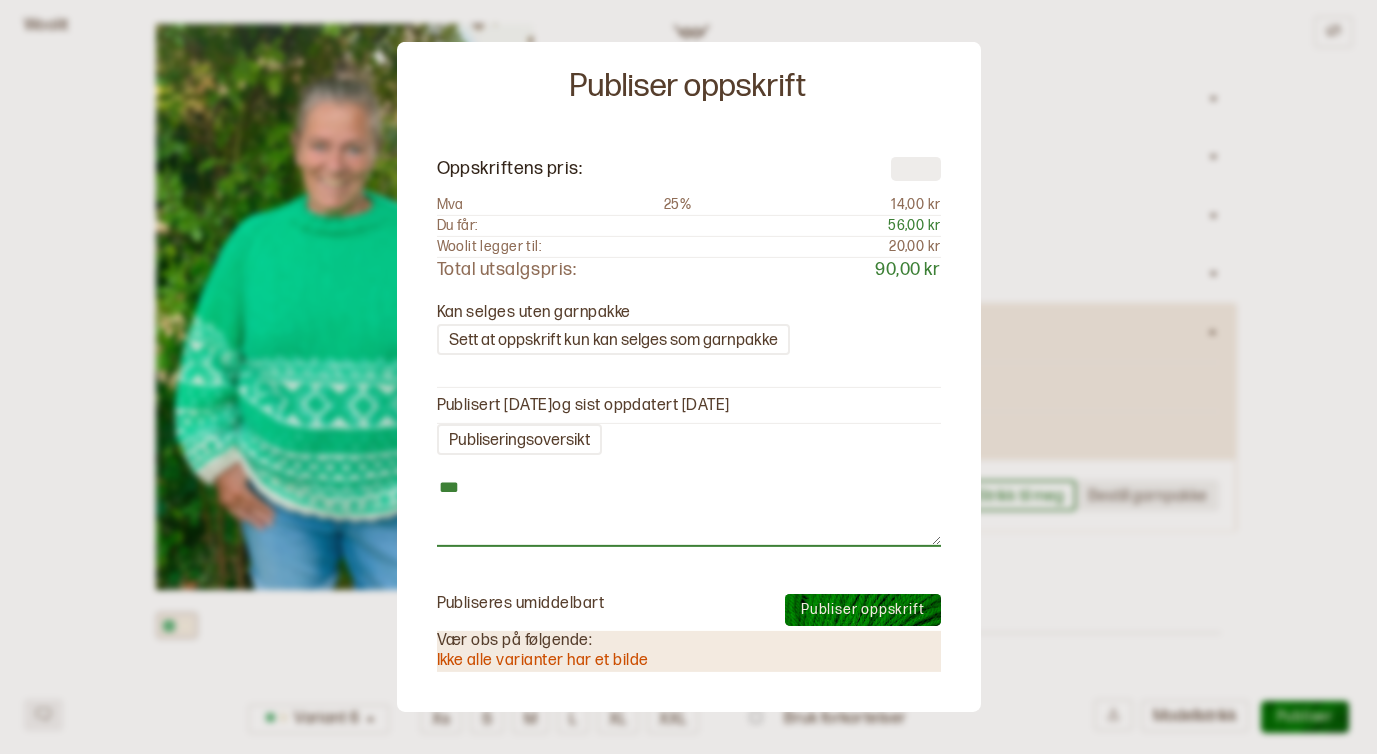 type on "****" 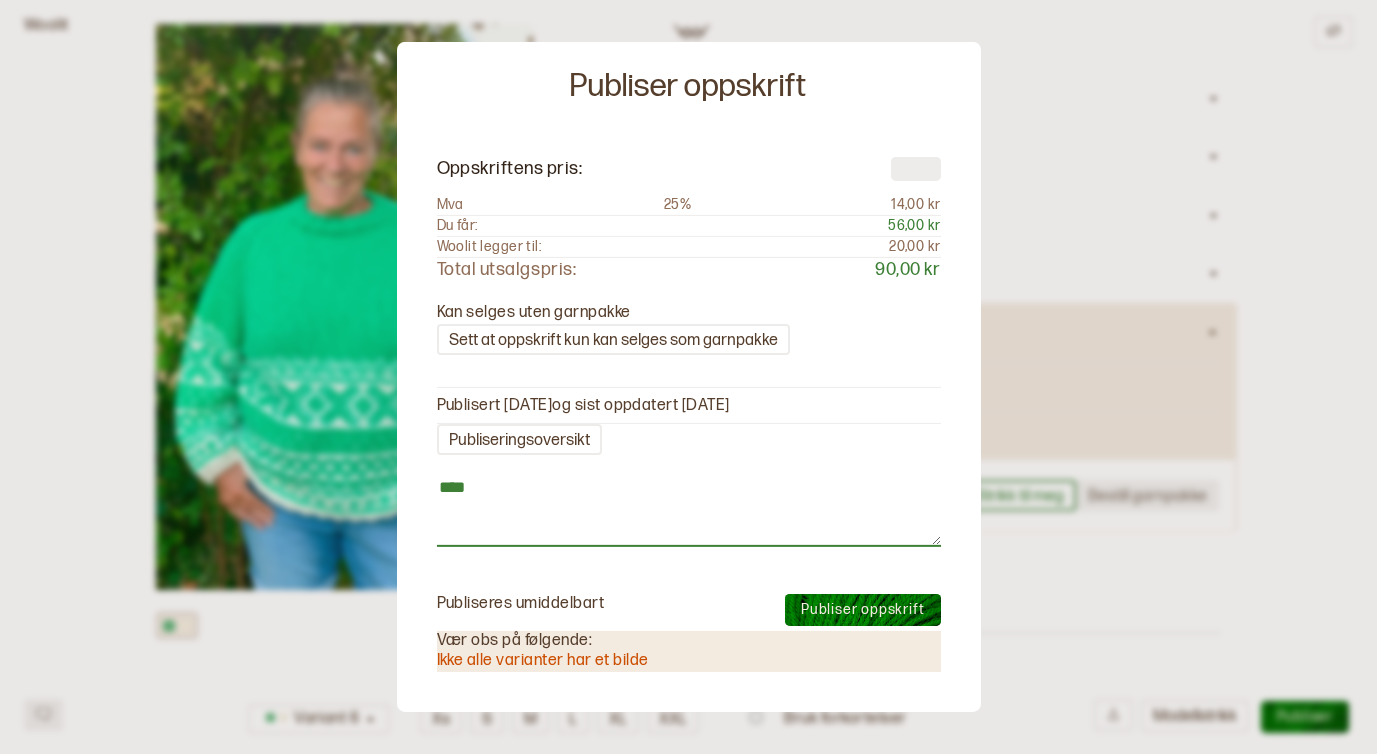 type on "*****" 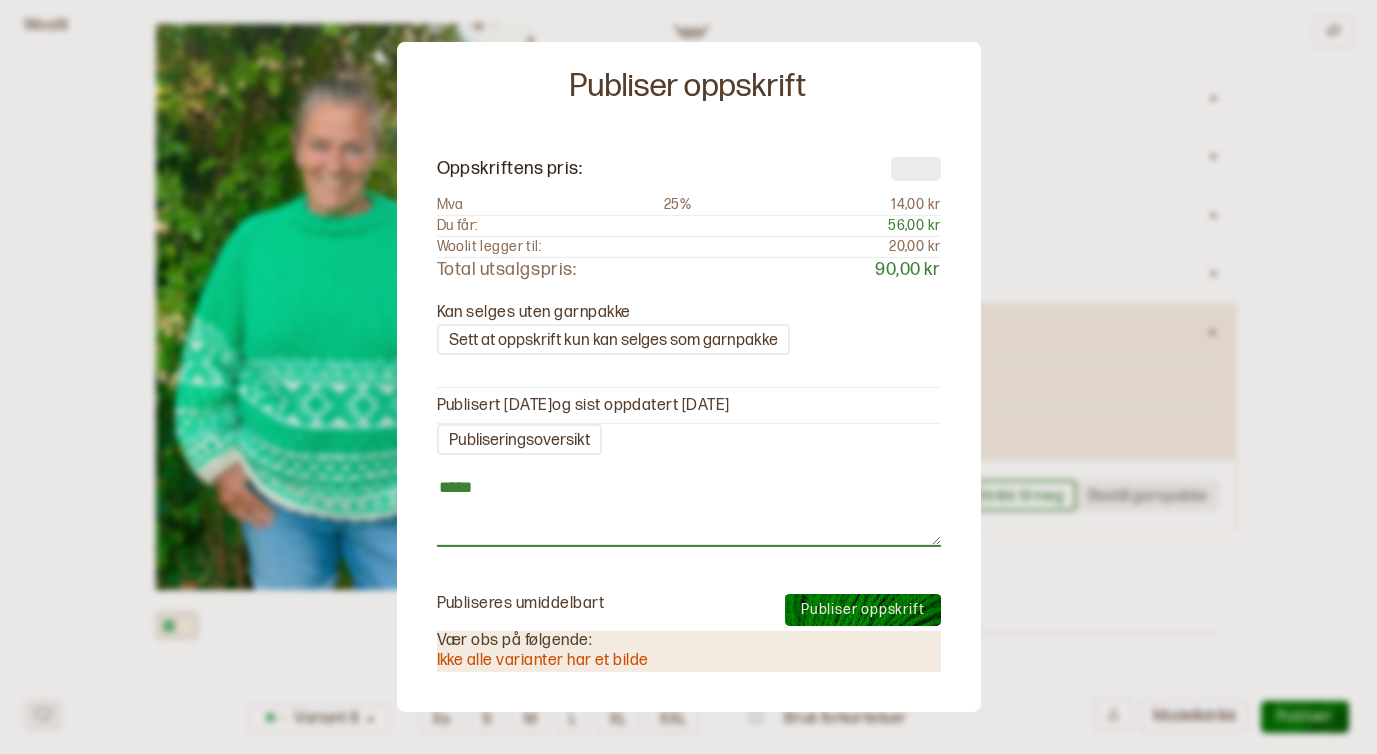 type on "******" 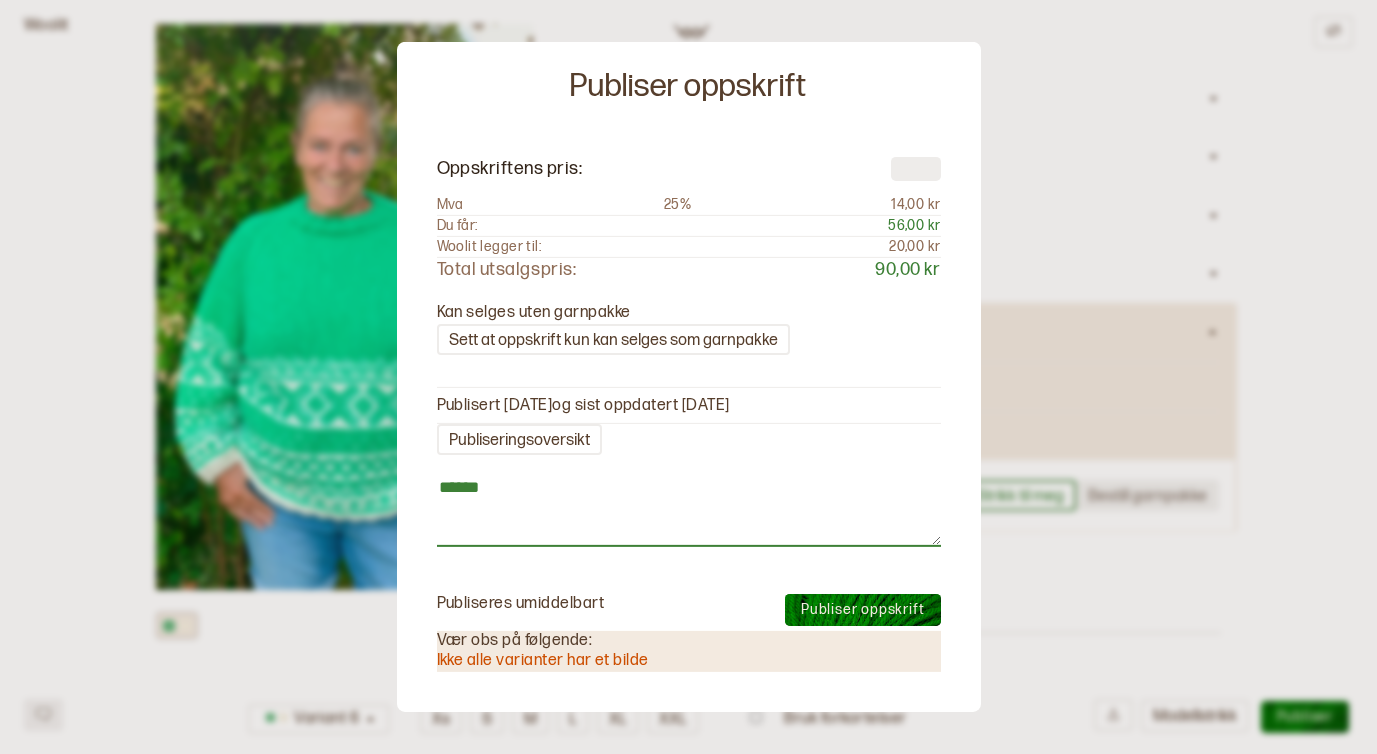 type on "*******" 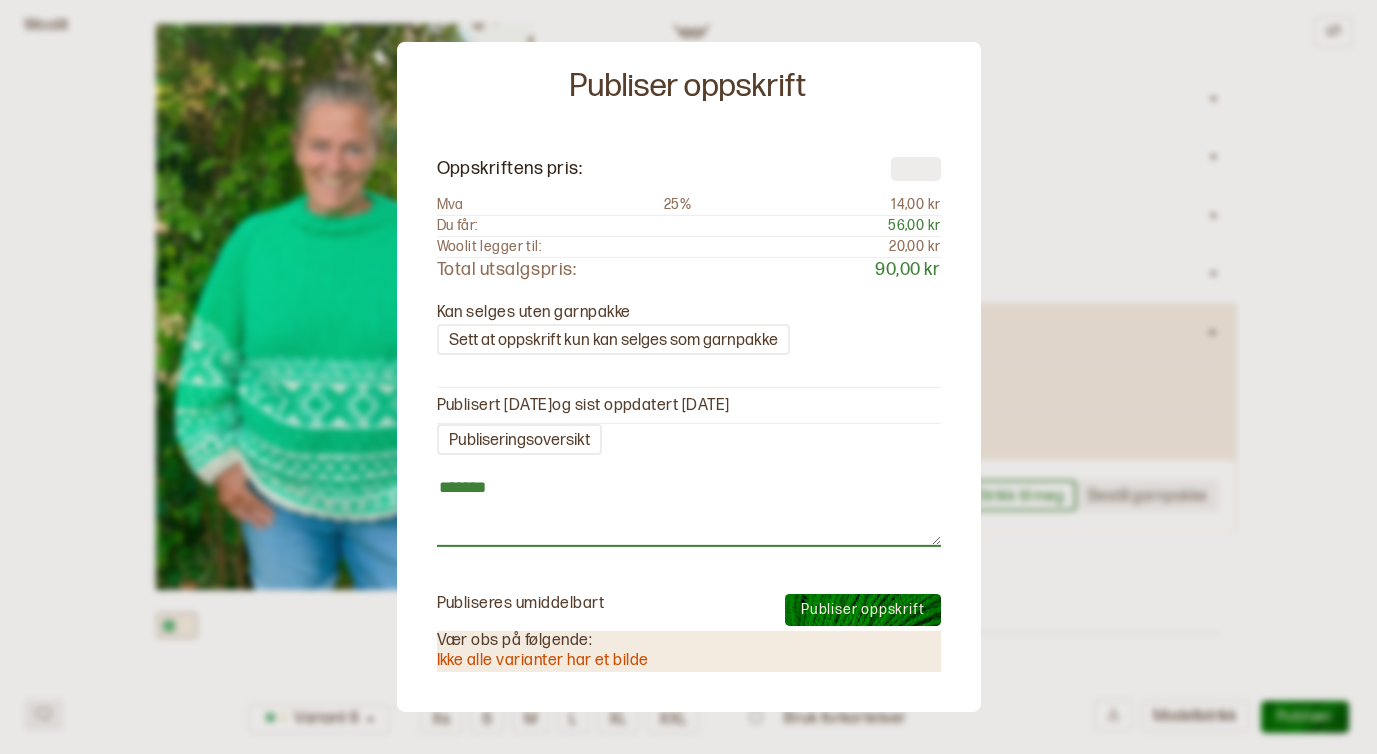 type on "********" 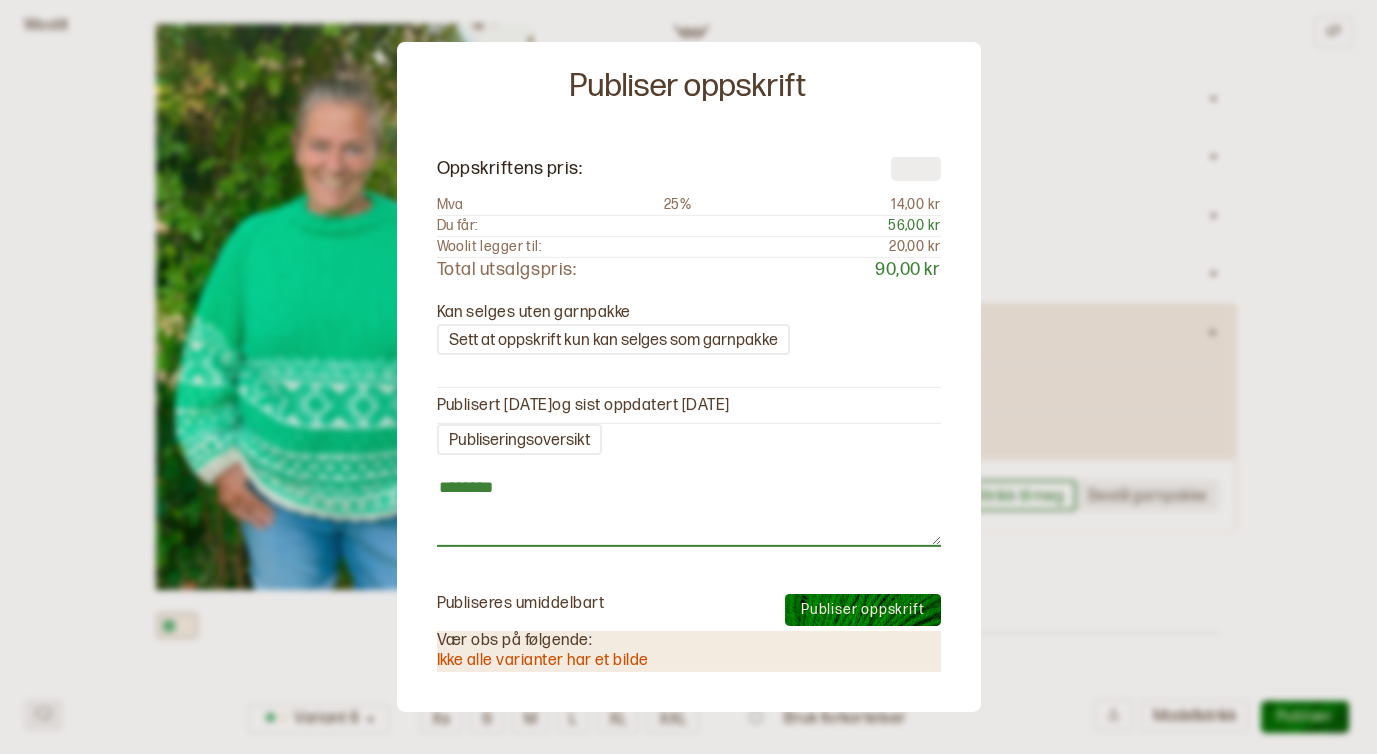 type on "*********" 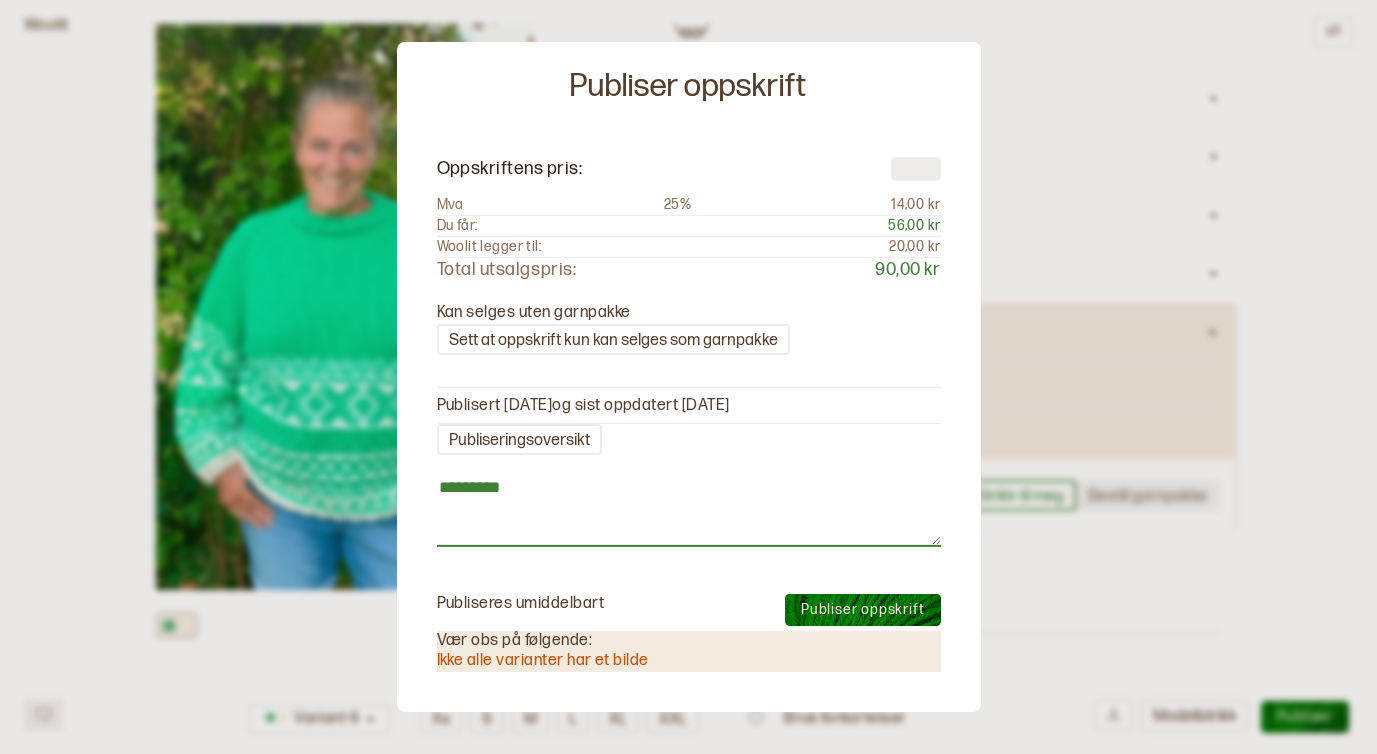 type on "**********" 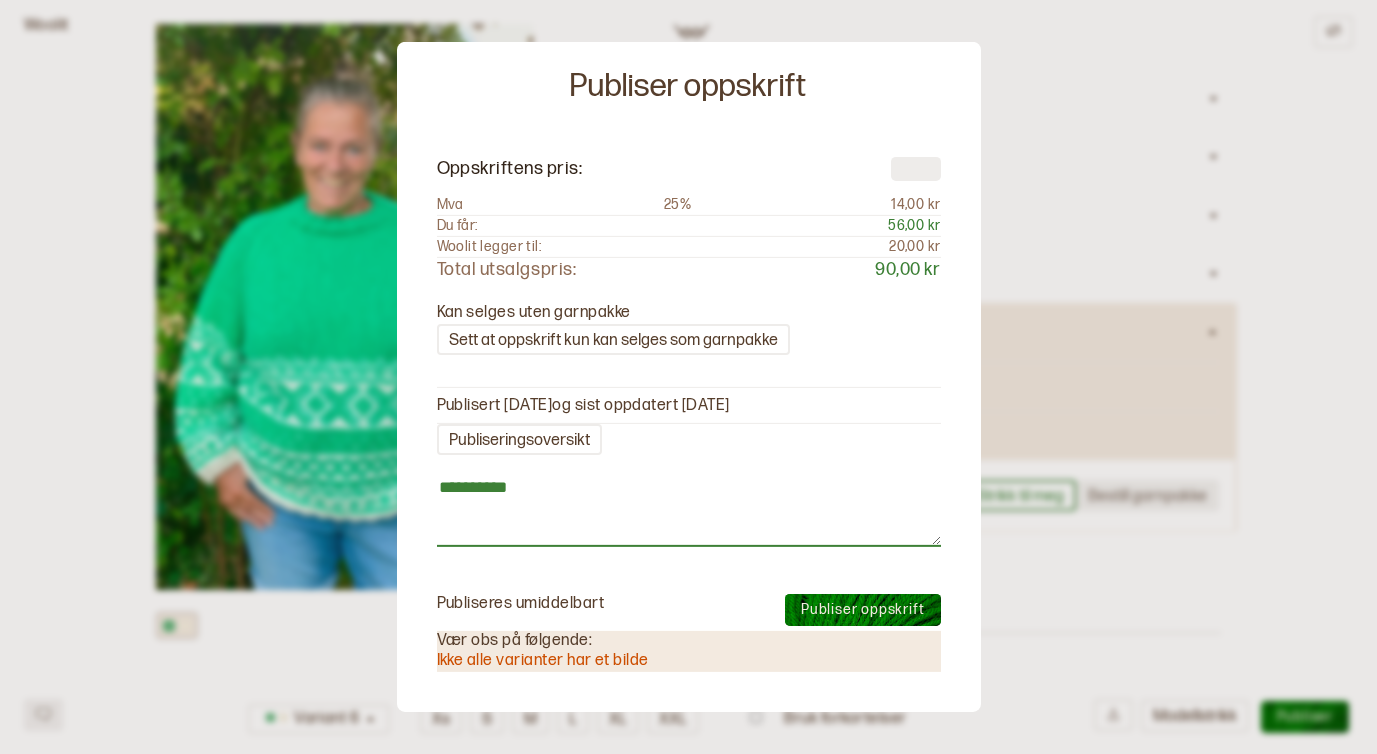 type on "**********" 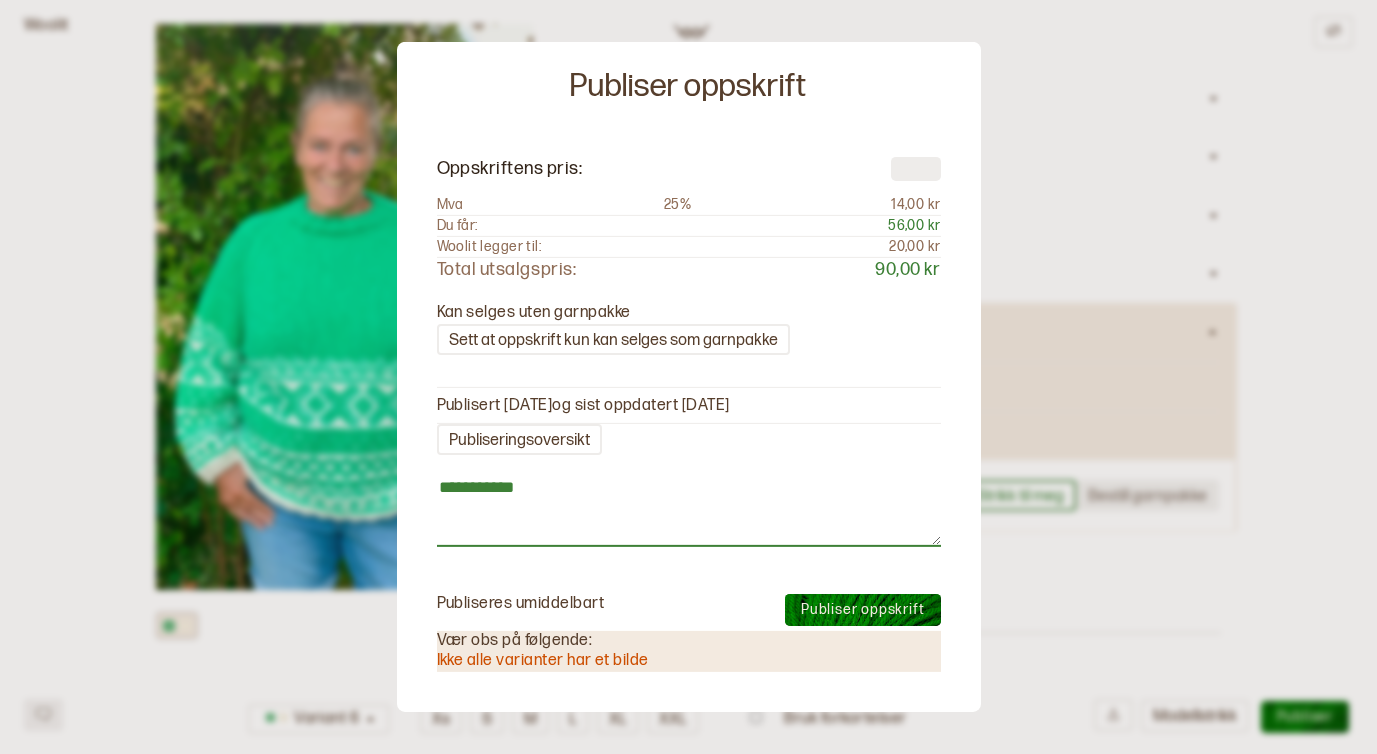 type on "**********" 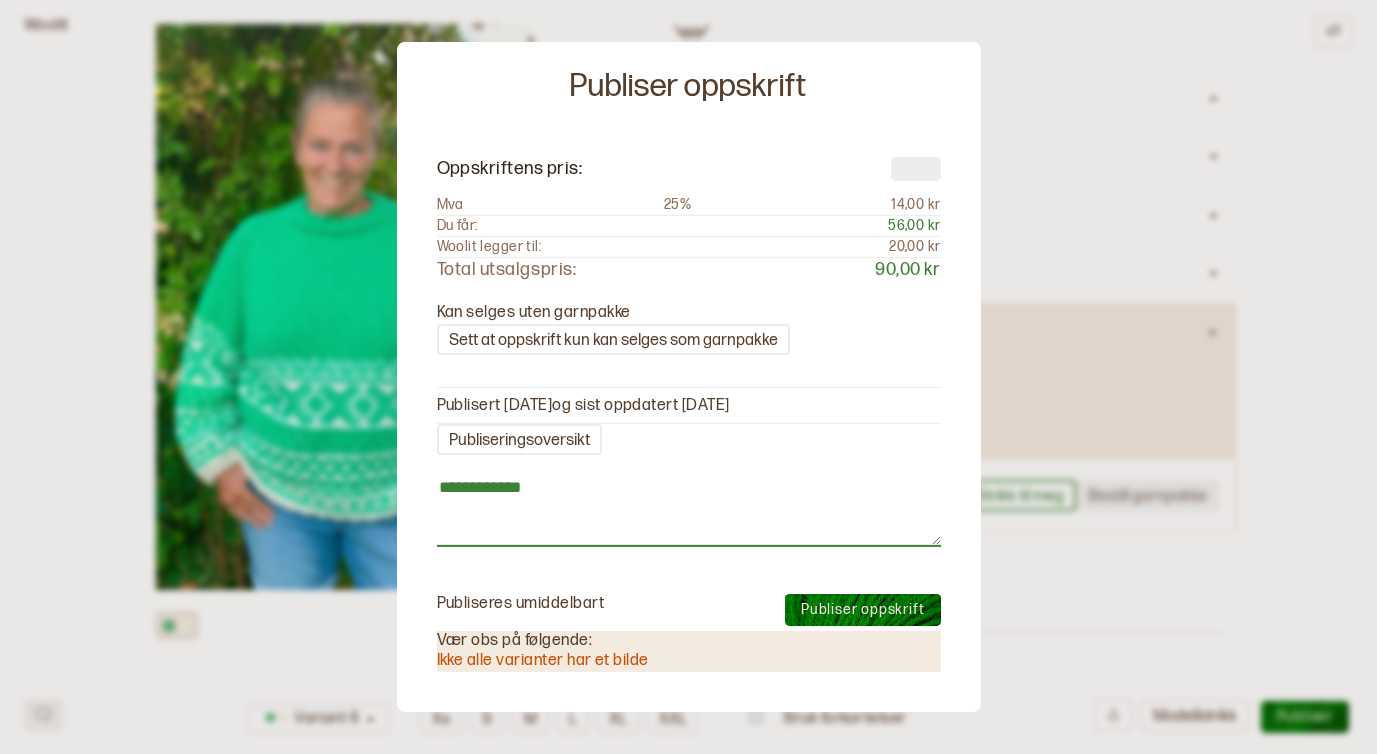 type on "**********" 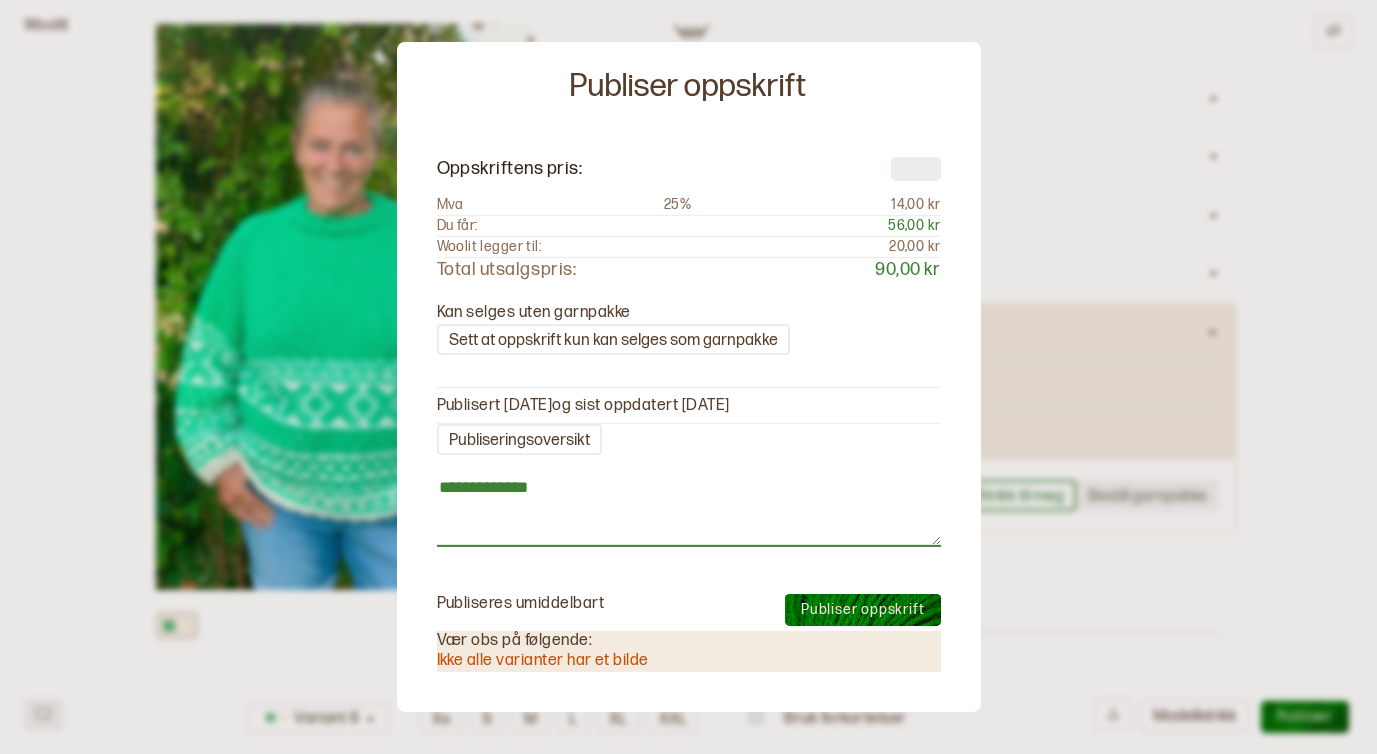type on "**********" 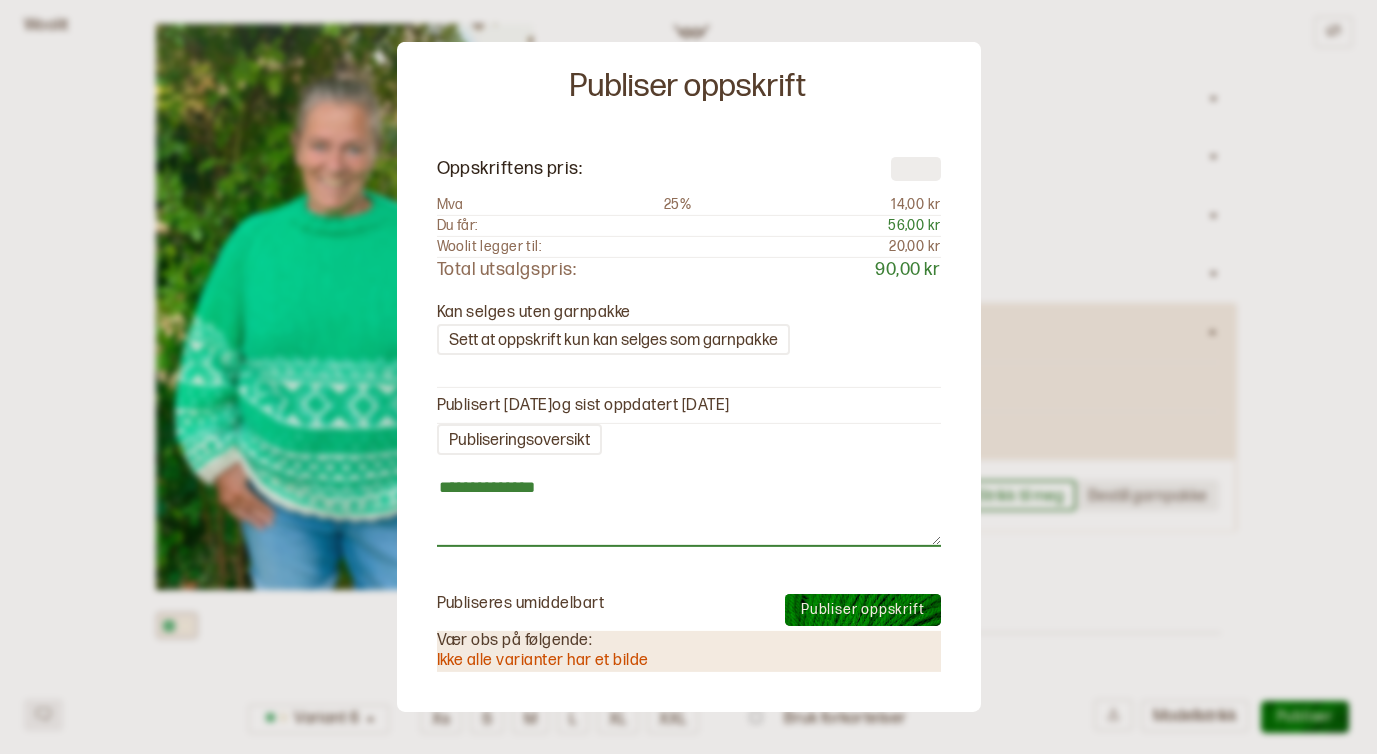 type on "**********" 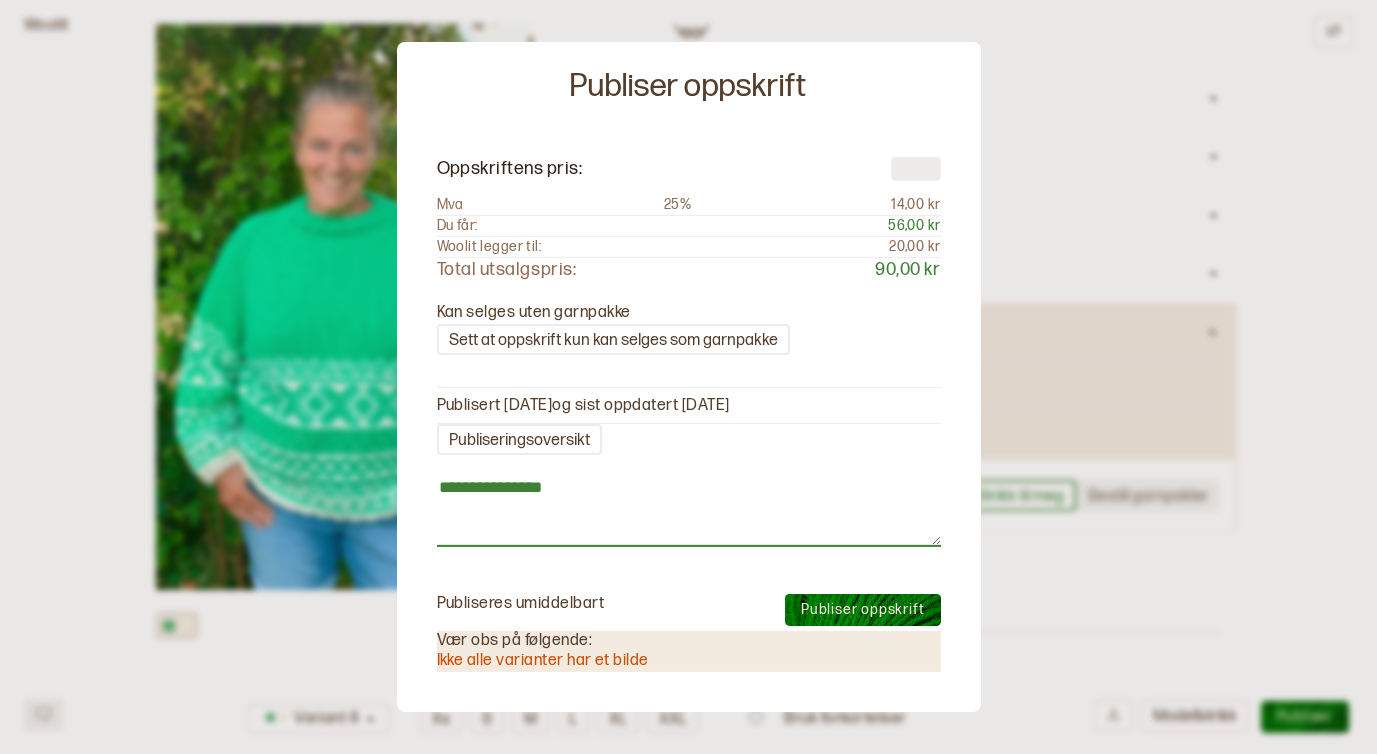type on "**********" 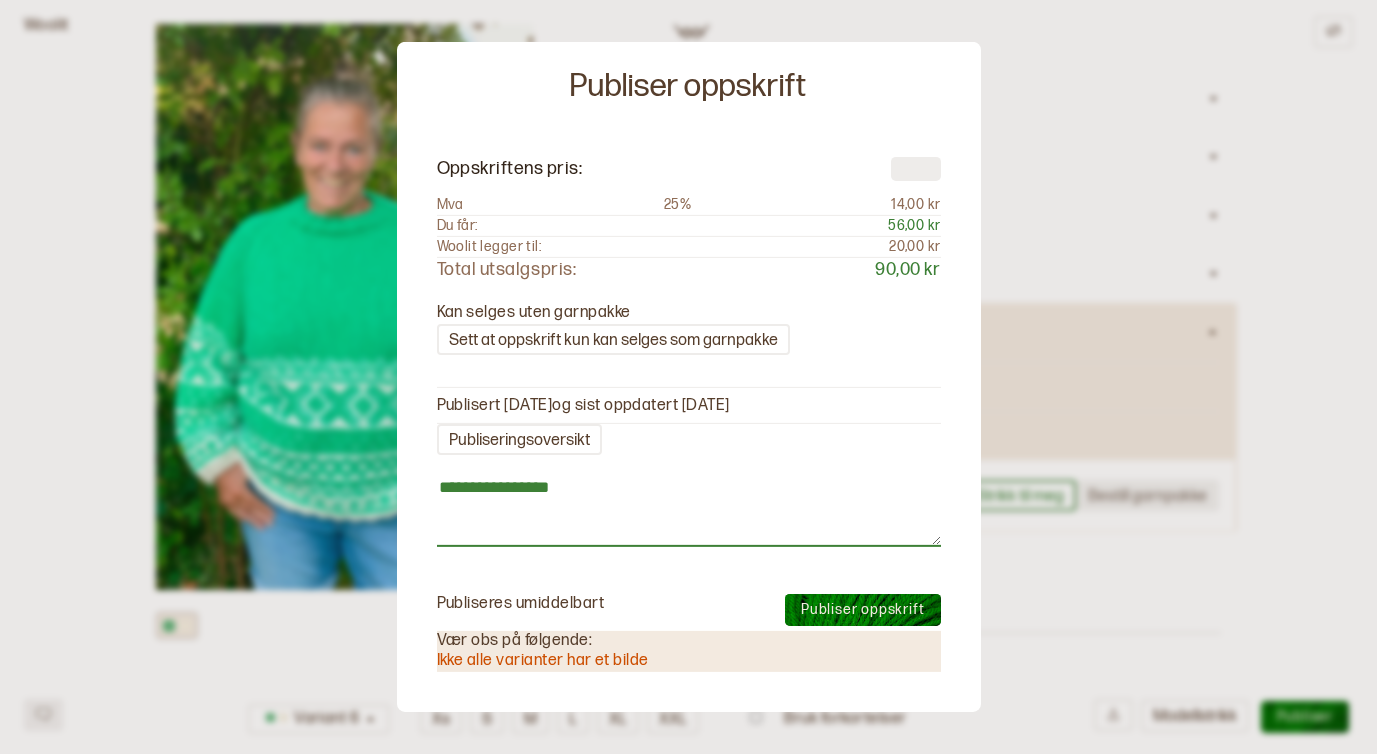 type on "**********" 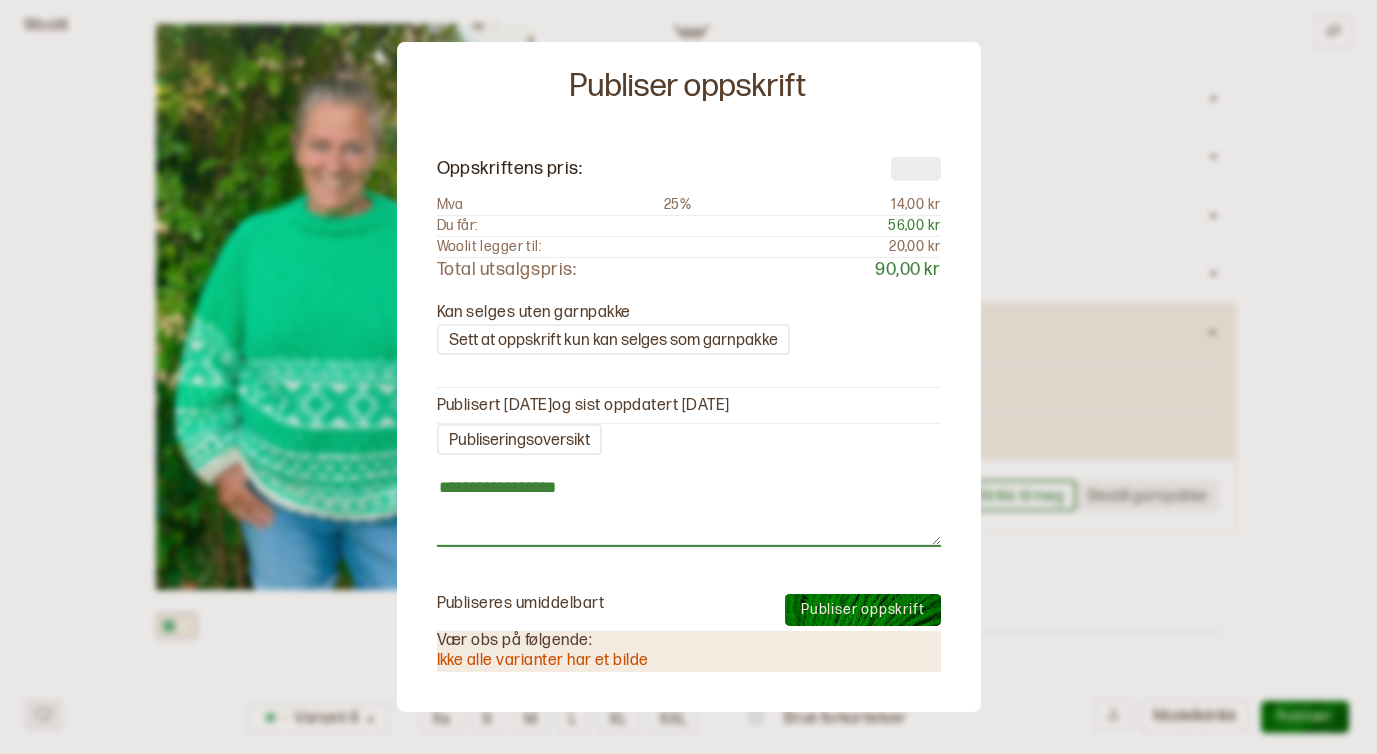 type on "**********" 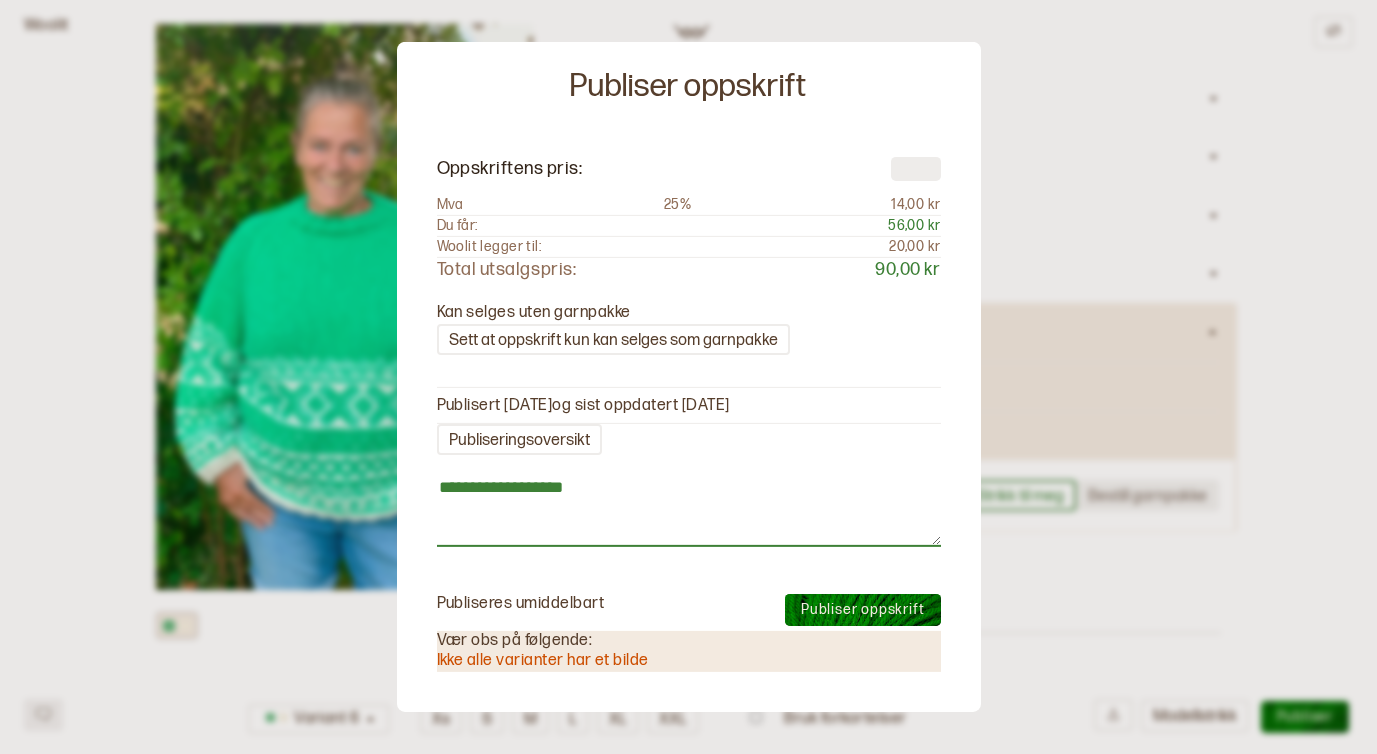 type on "**********" 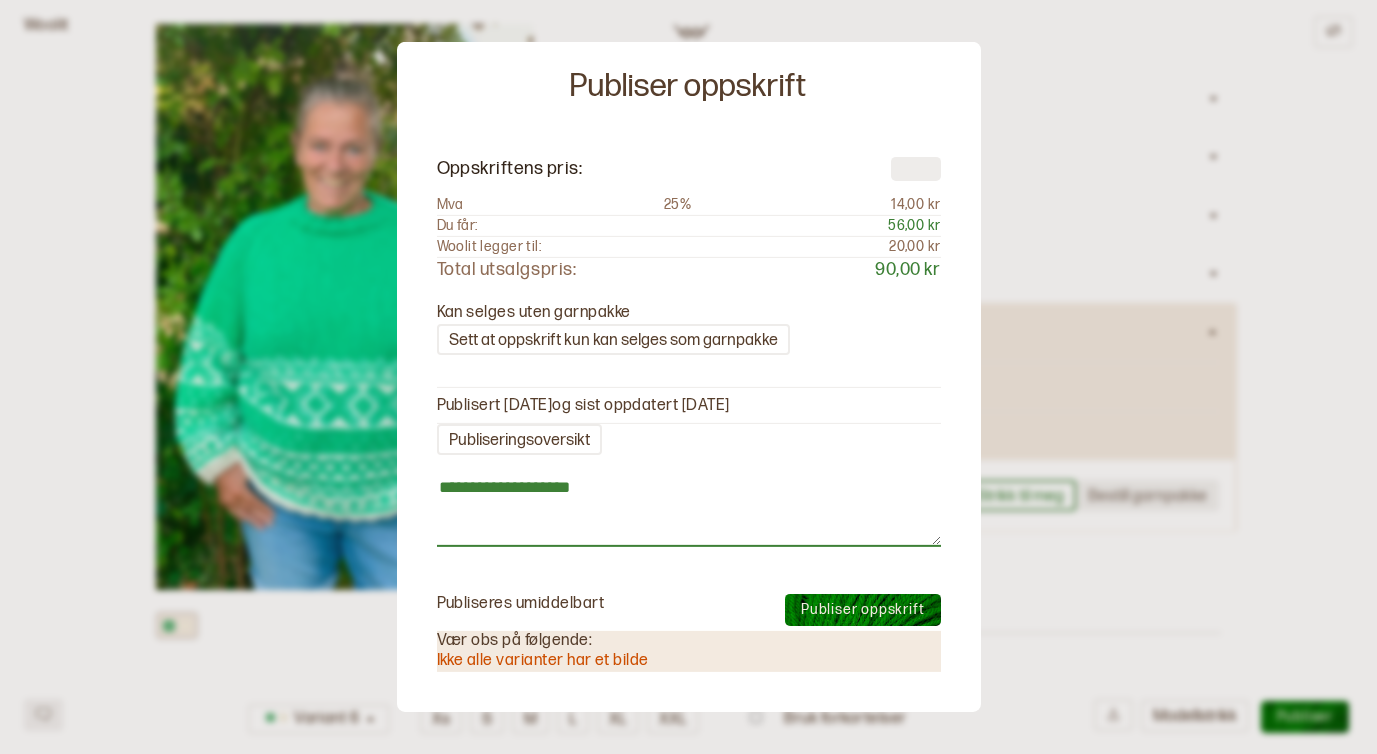type on "**********" 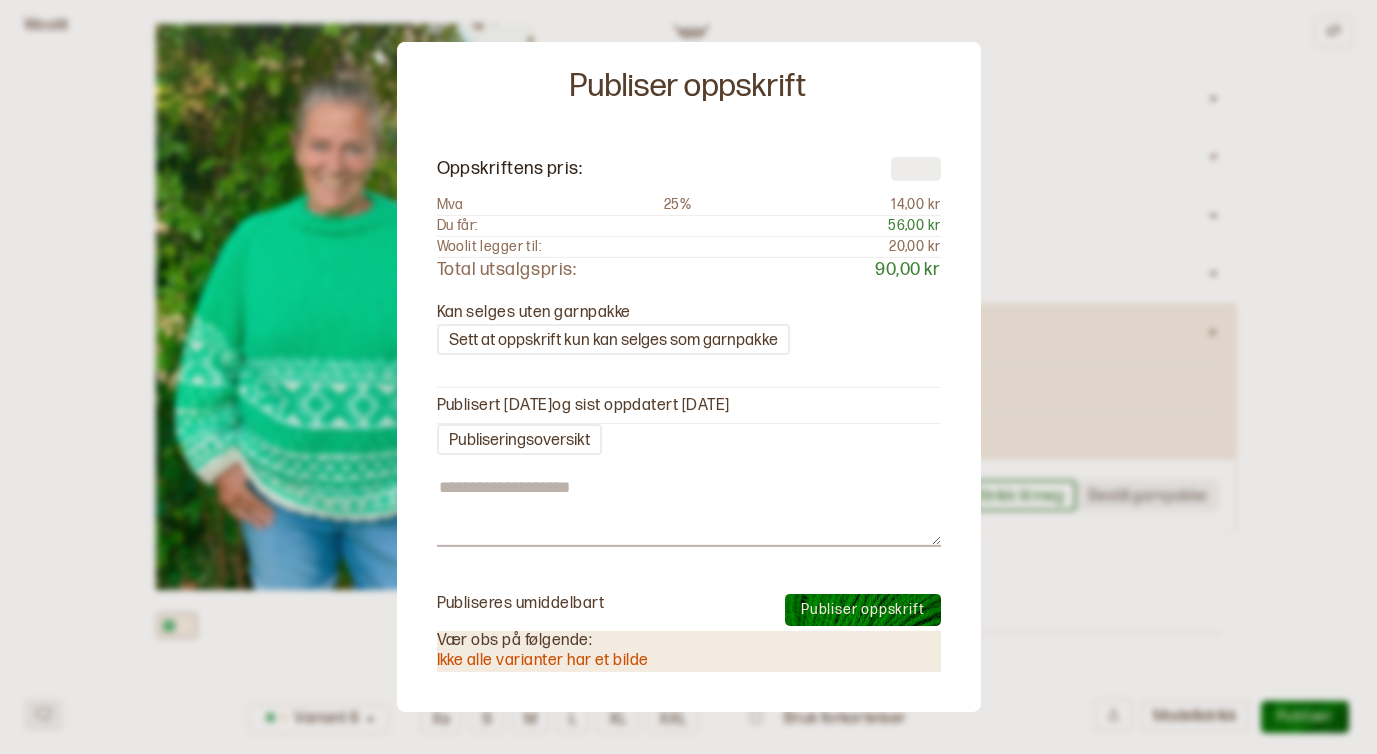 click on "Publiser oppskrift" at bounding box center (862, 609) 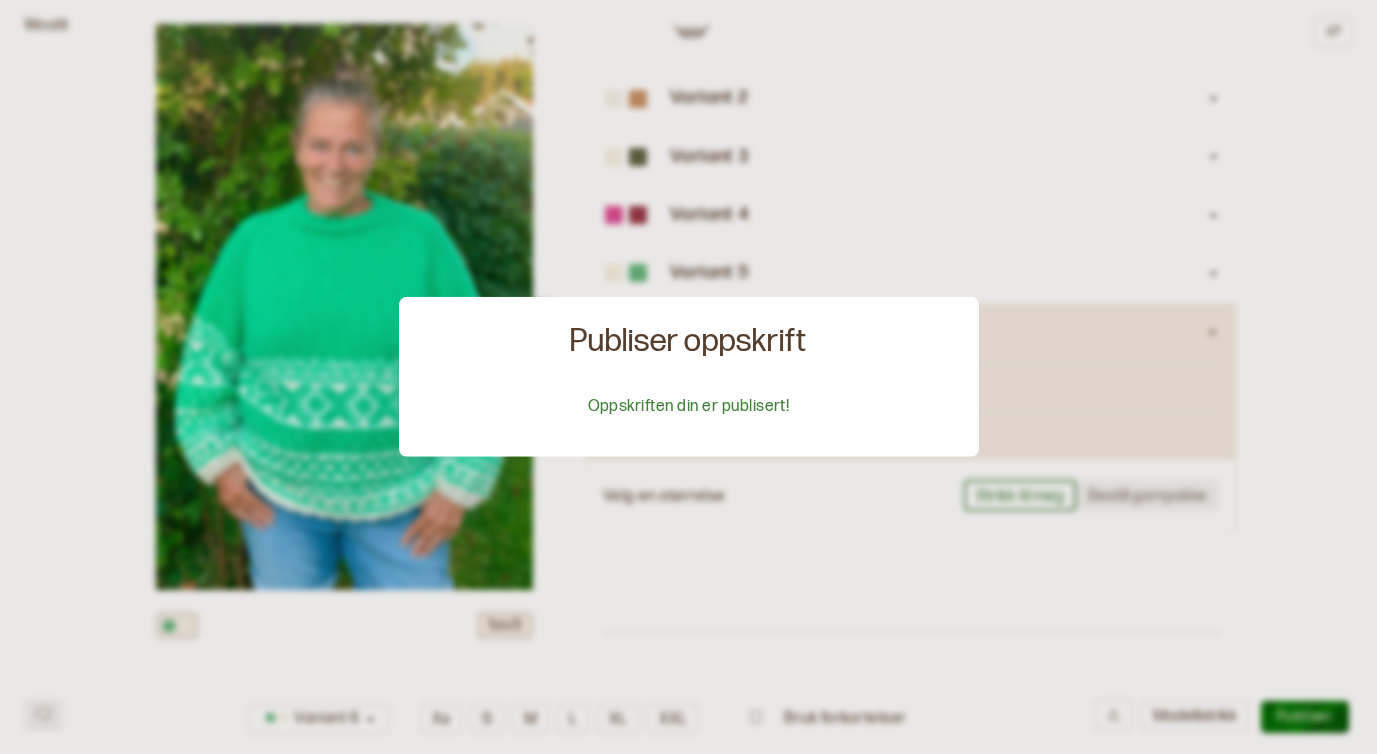click at bounding box center [688, 377] 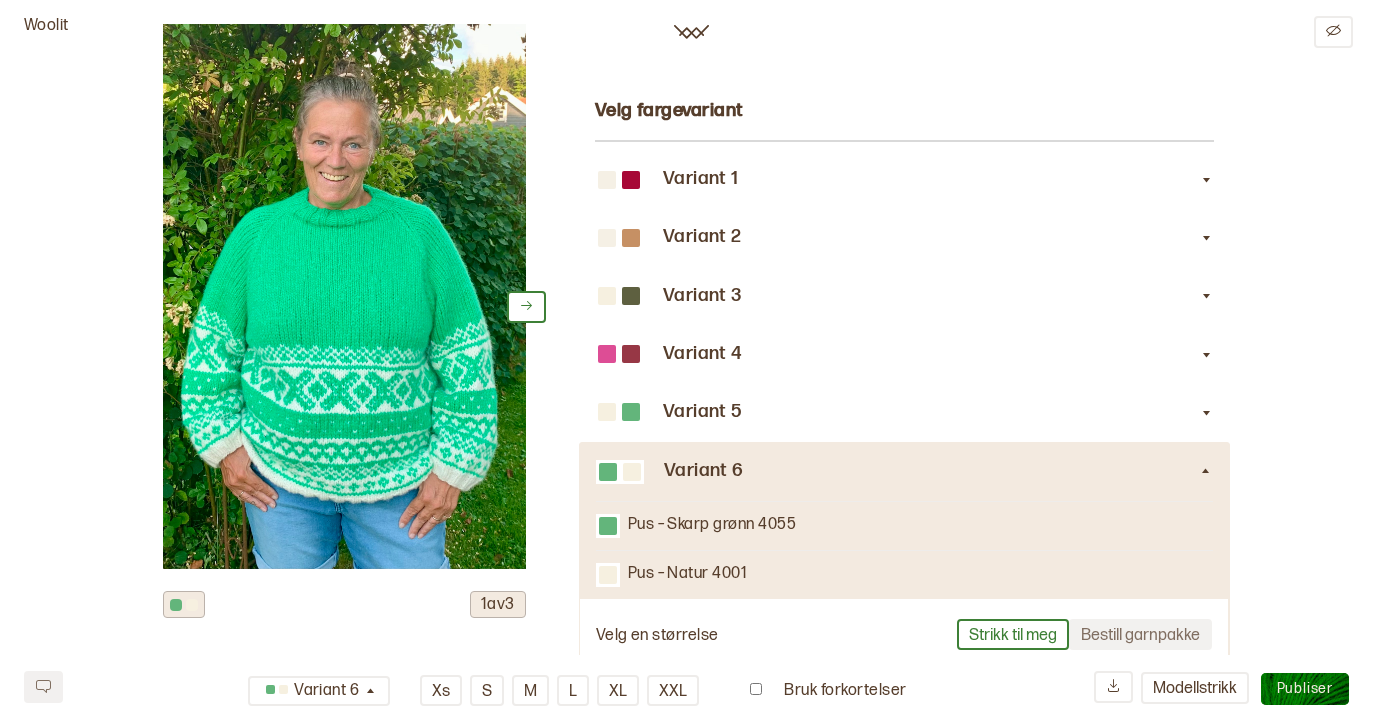 scroll, scrollTop: 0, scrollLeft: 0, axis: both 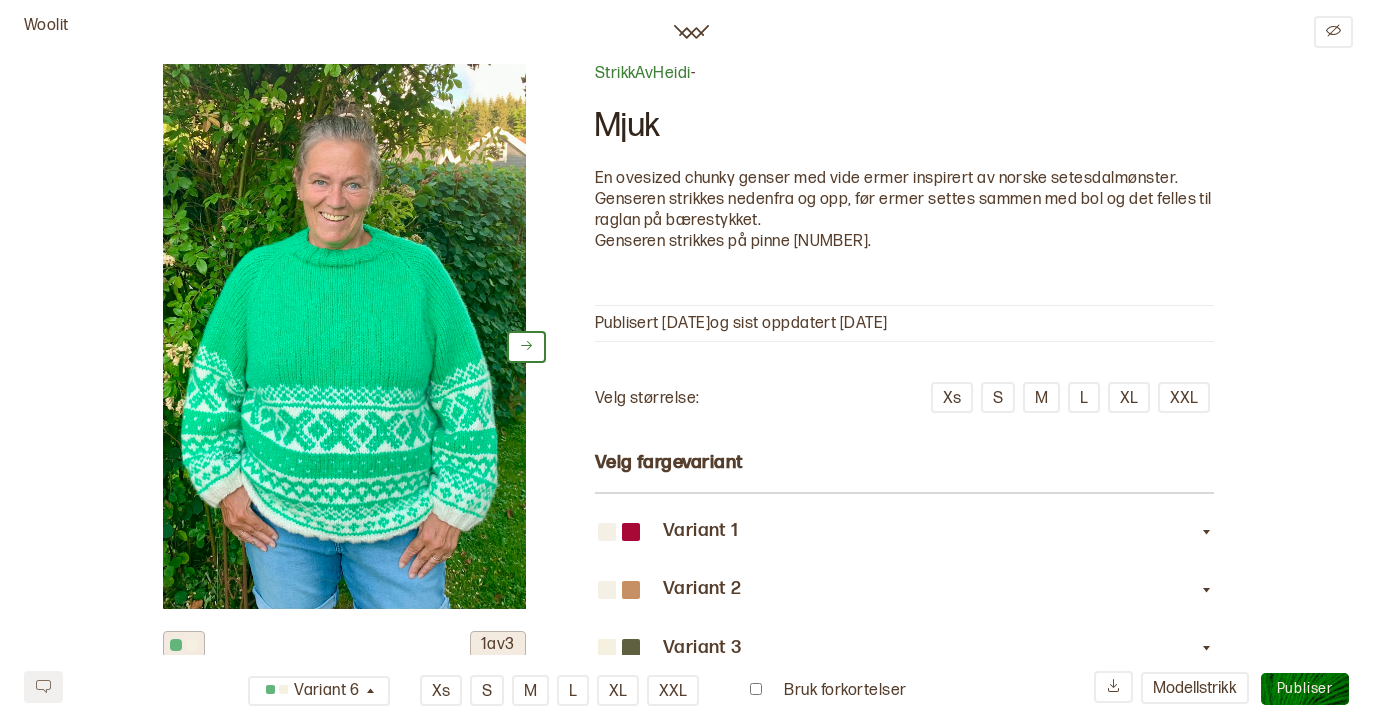 click on "Woolit" at bounding box center (46, 32) 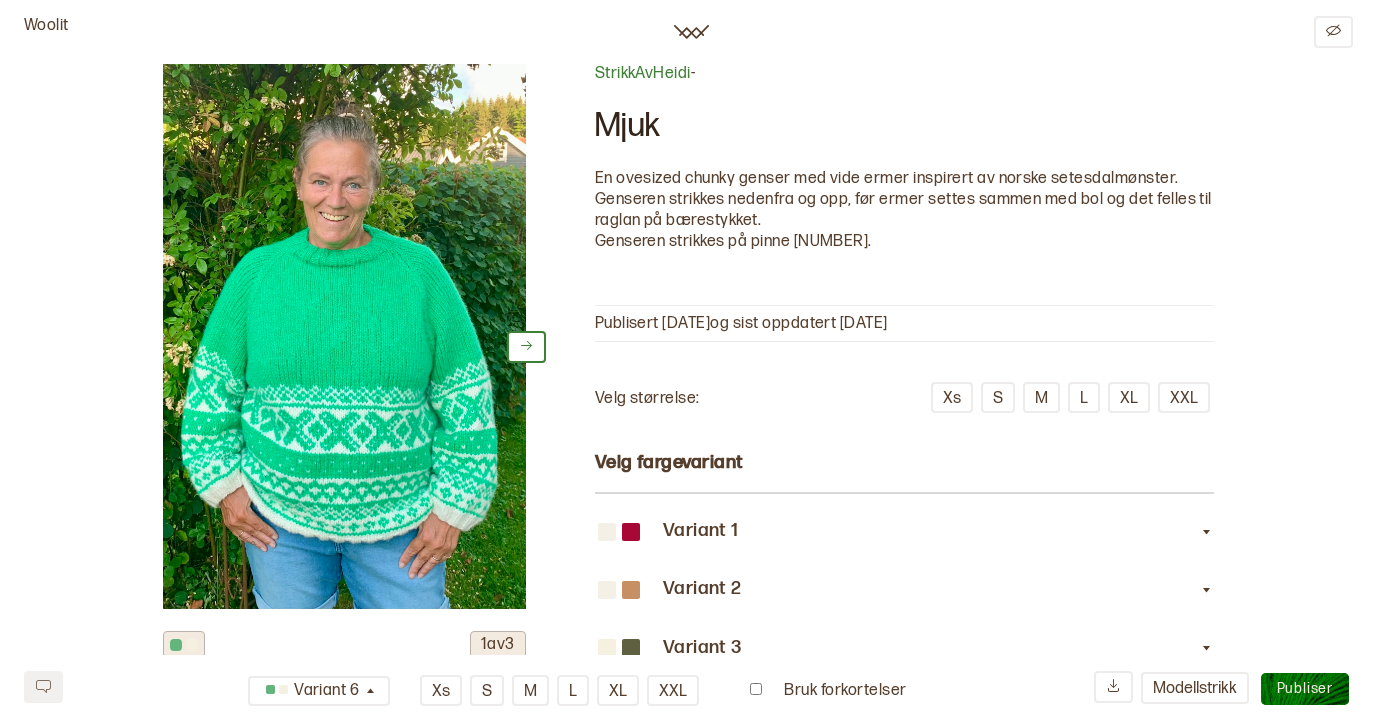 click at bounding box center (692, 32) 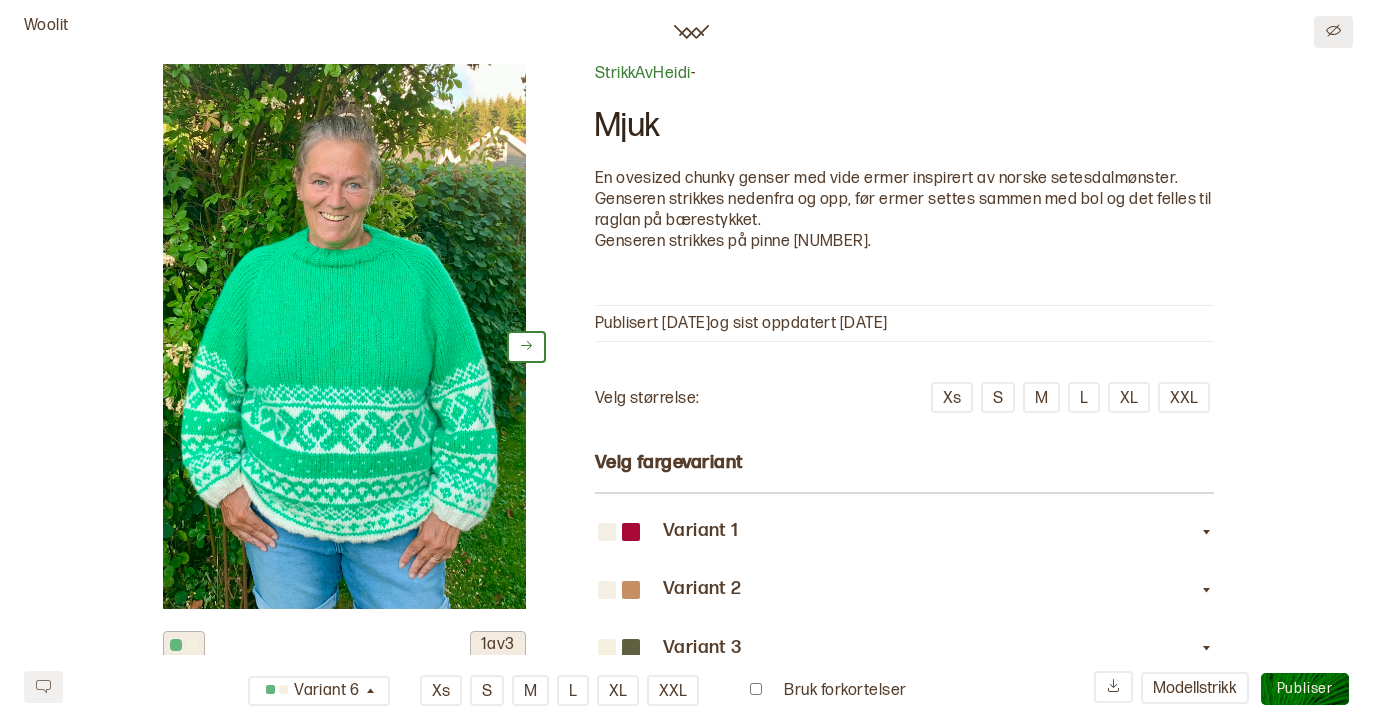 click 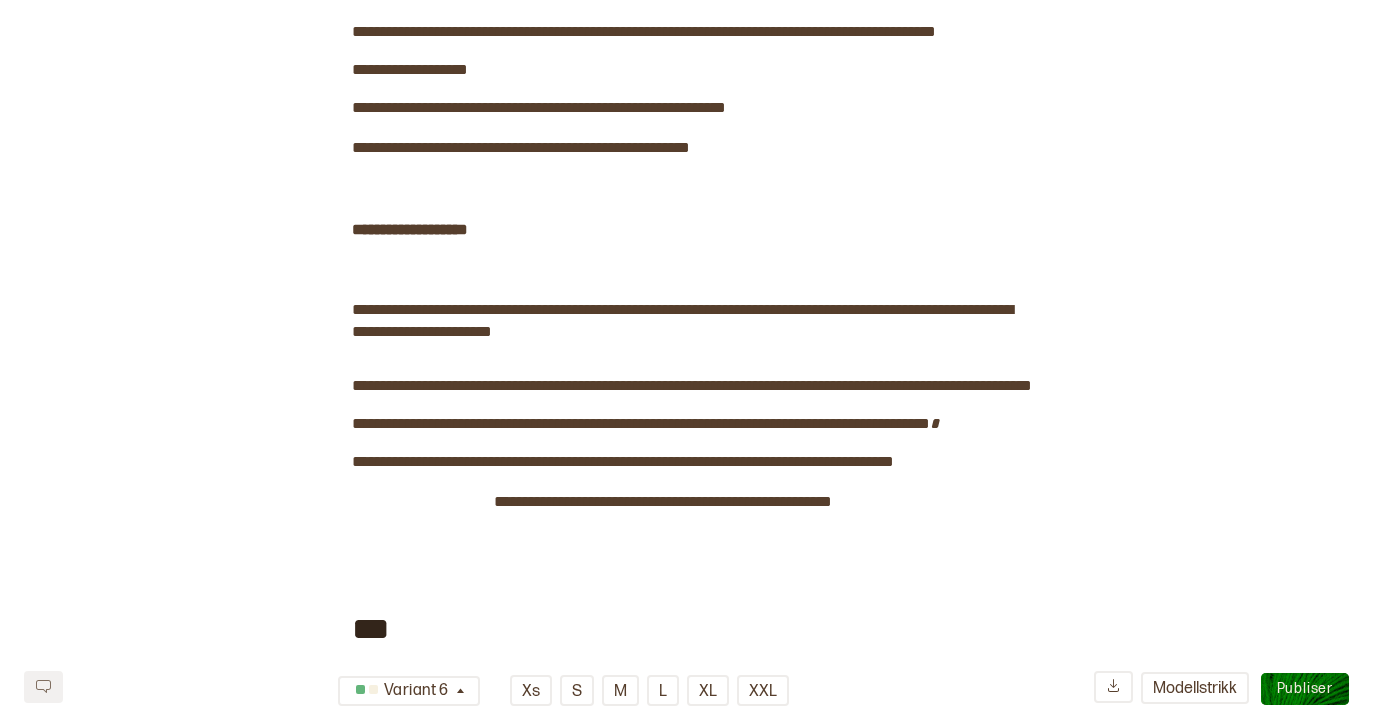 scroll, scrollTop: 0, scrollLeft: 0, axis: both 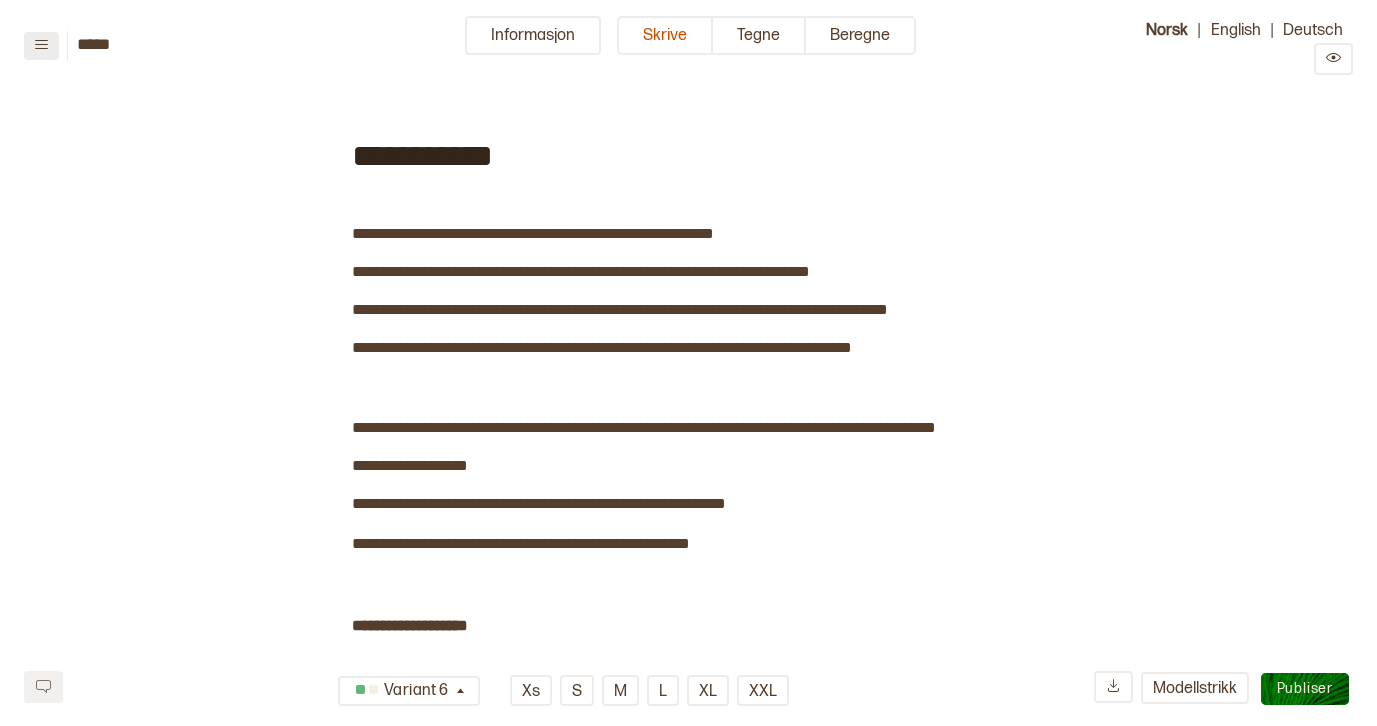 click at bounding box center (41, 46) 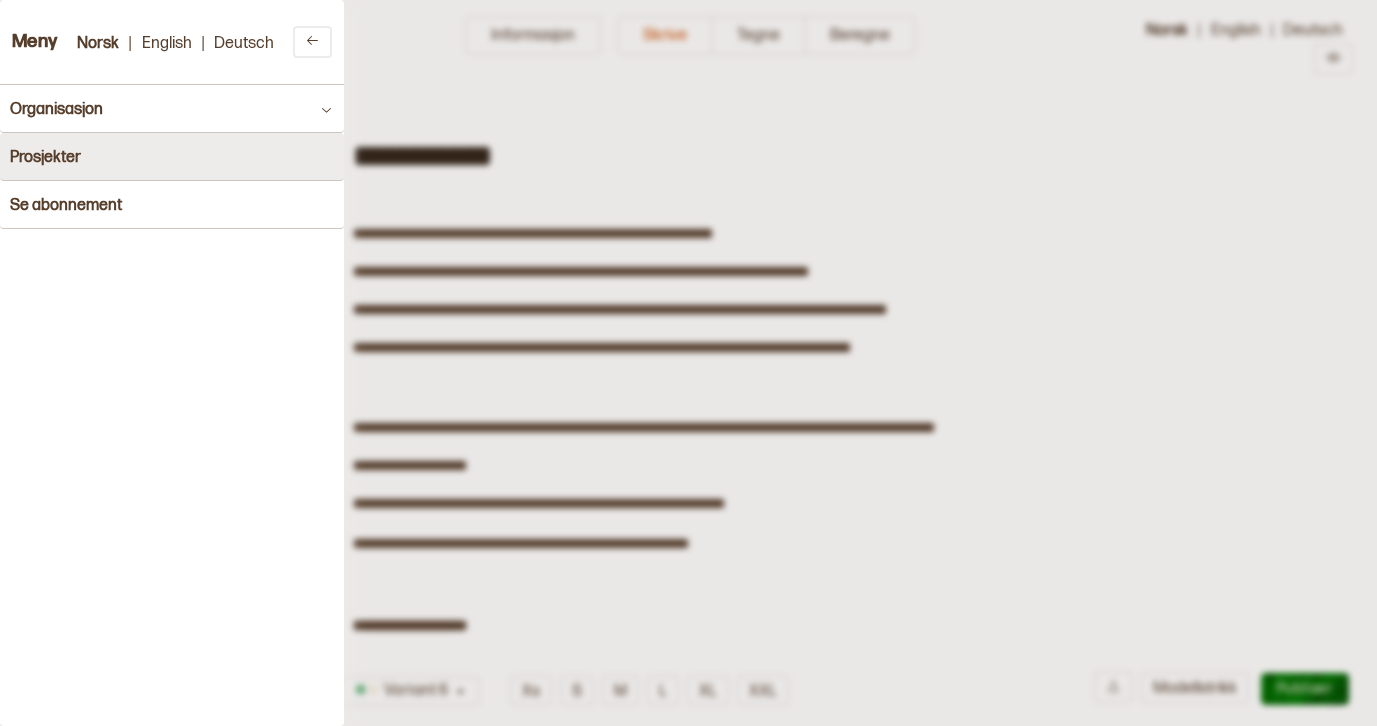 click on "Prosjekter" at bounding box center [45, 157] 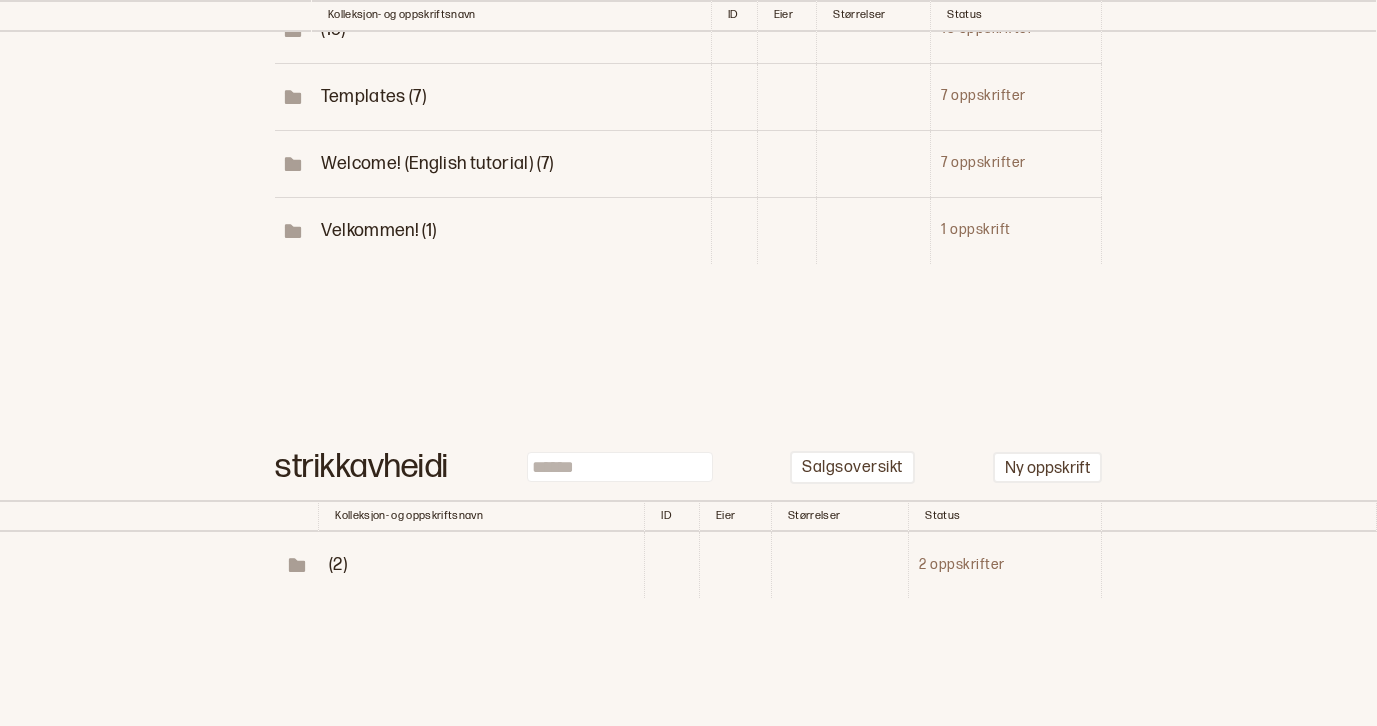 scroll, scrollTop: 177, scrollLeft: 0, axis: vertical 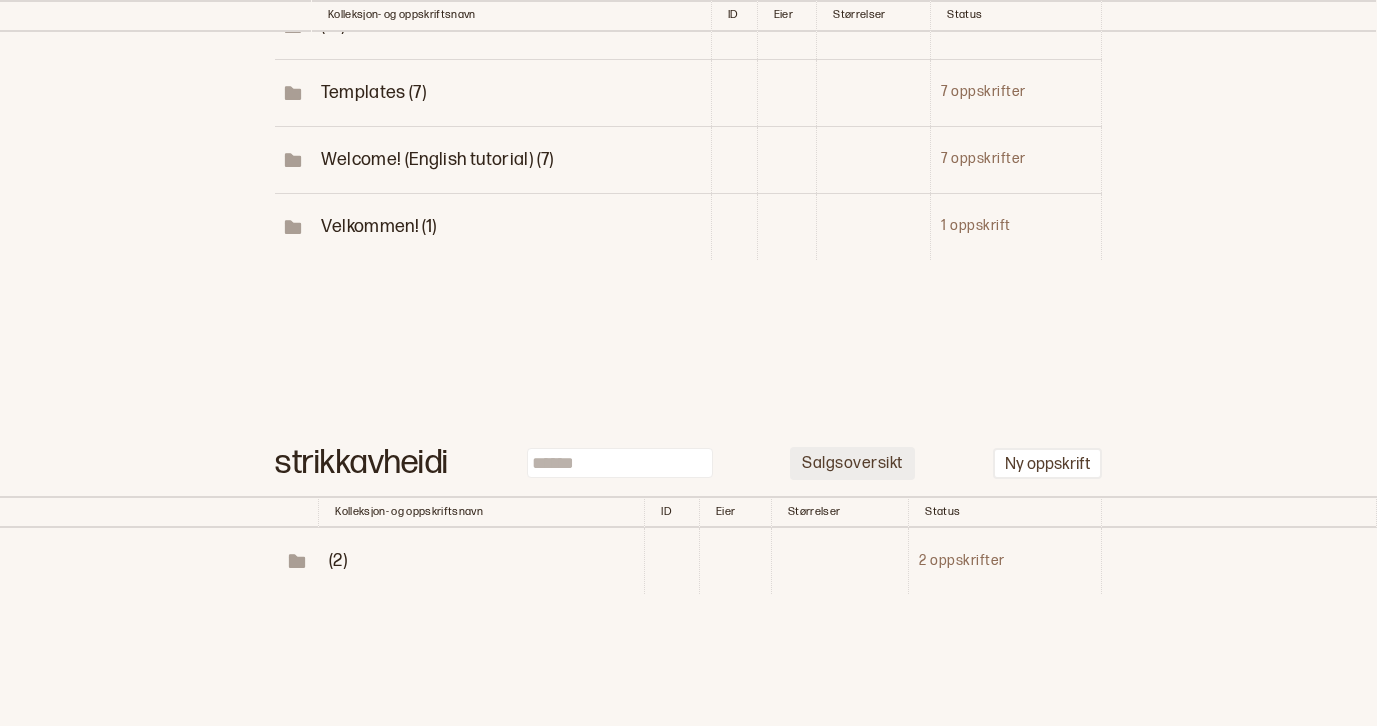click on "Salgsoversikt" at bounding box center [852, 464] 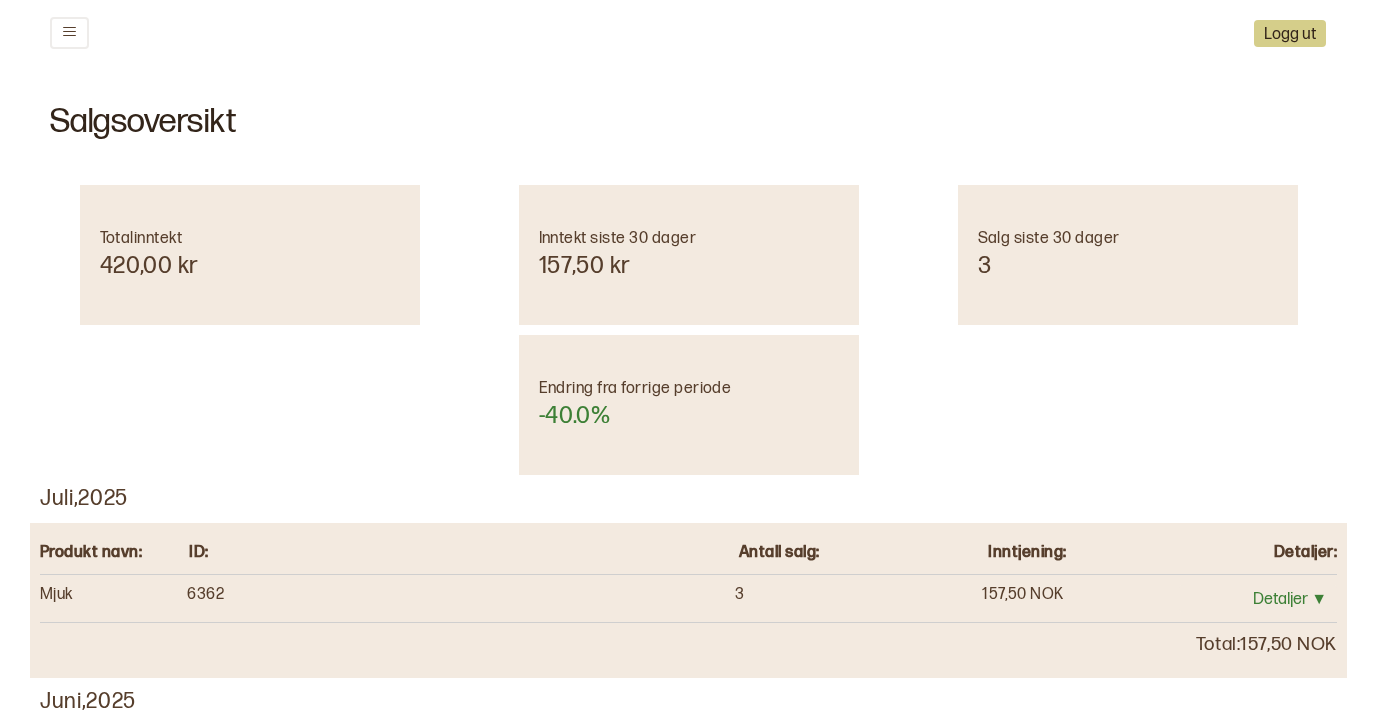 scroll, scrollTop: 0, scrollLeft: 0, axis: both 